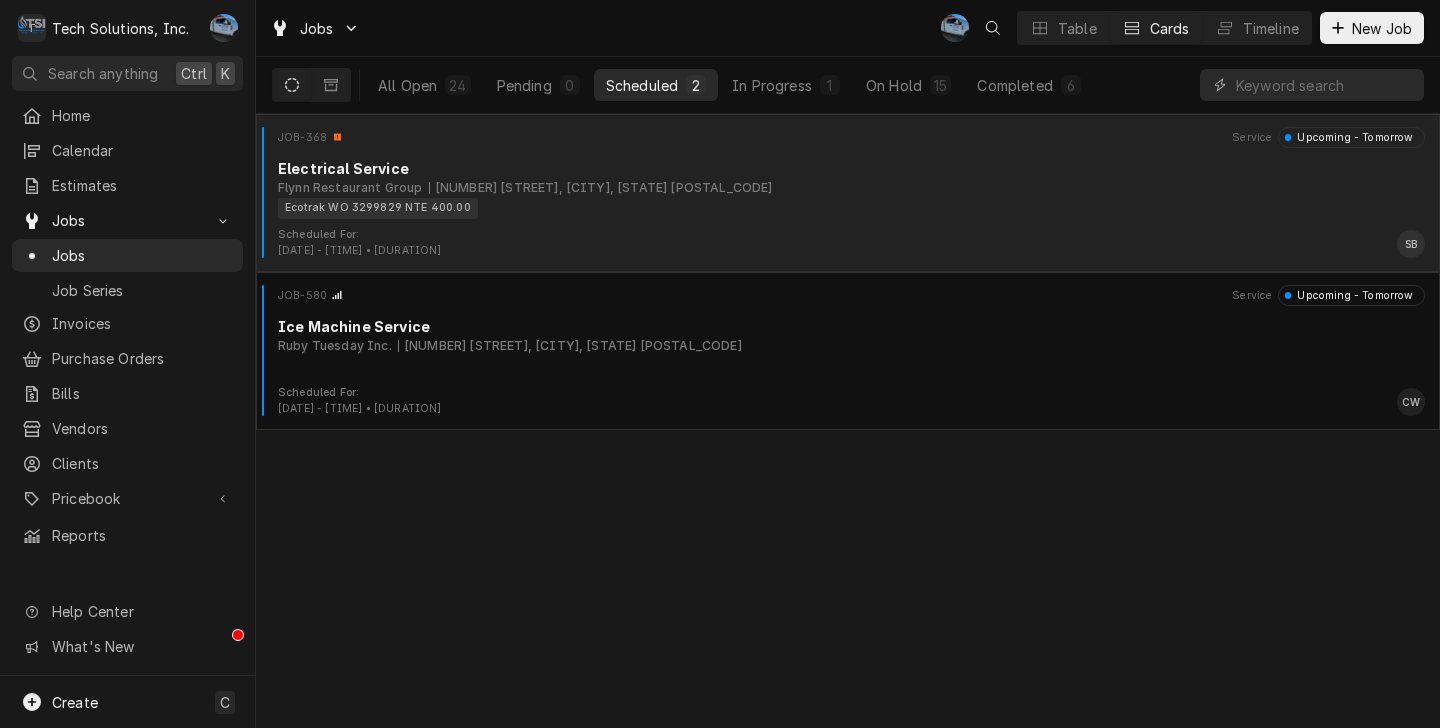 scroll, scrollTop: 0, scrollLeft: 0, axis: both 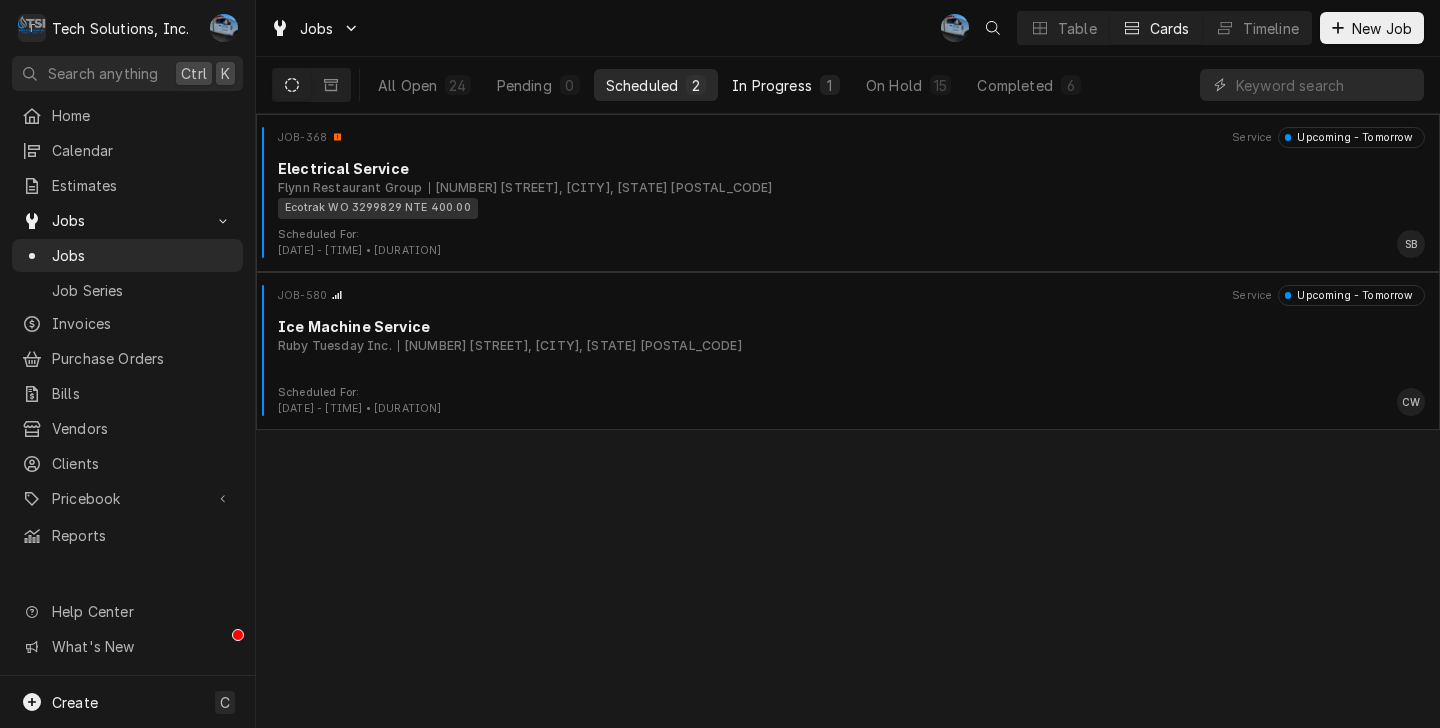 click on "In Progress" at bounding box center [772, 85] 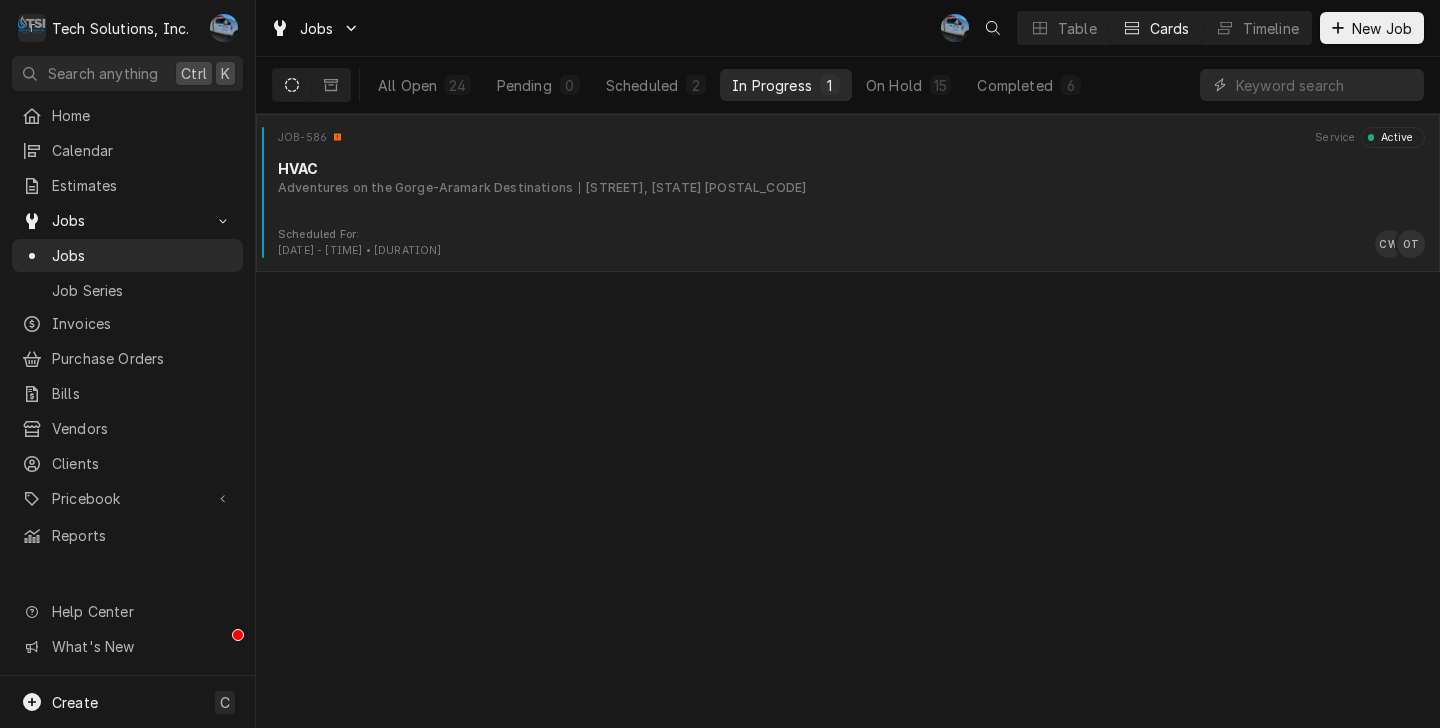 click on "Scheduled For: Aug 4th, 2025 - 2:00 PM • 5h CW OT" at bounding box center [848, 243] 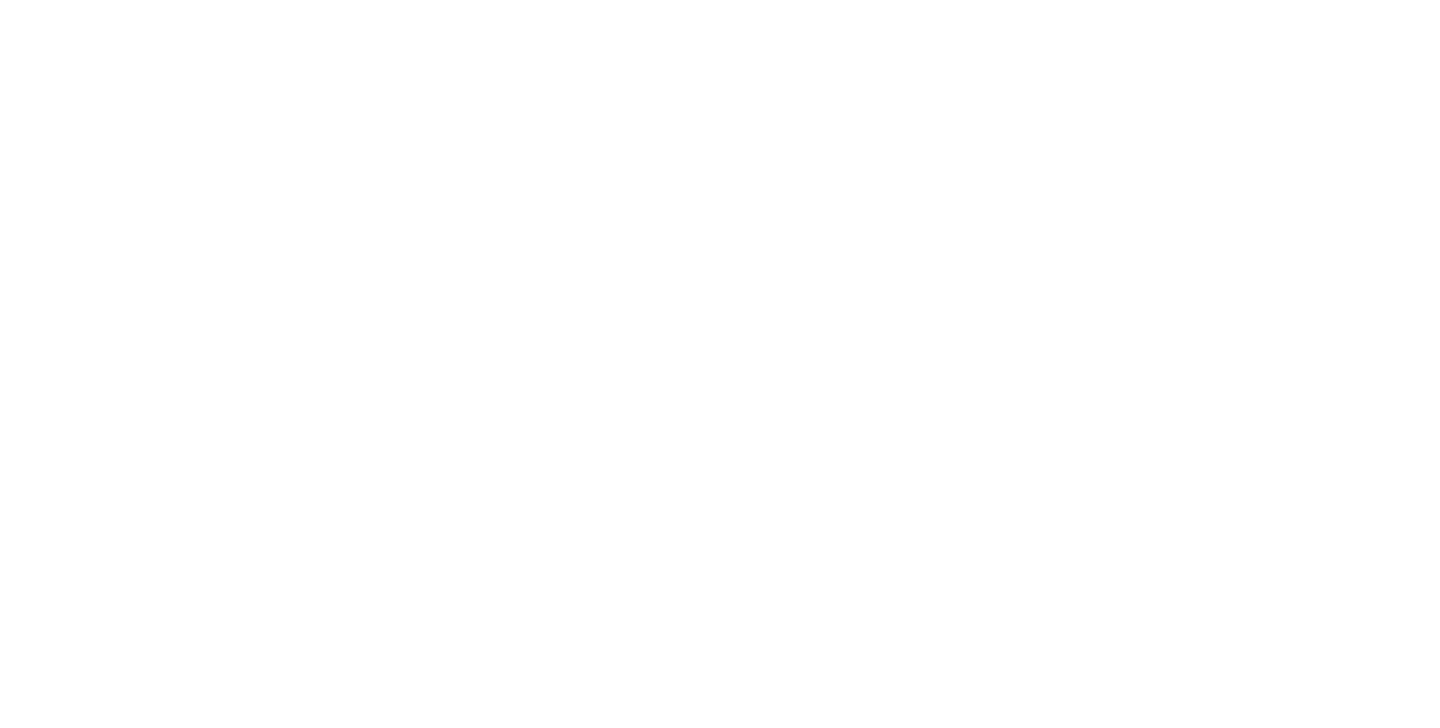 scroll, scrollTop: 0, scrollLeft: 0, axis: both 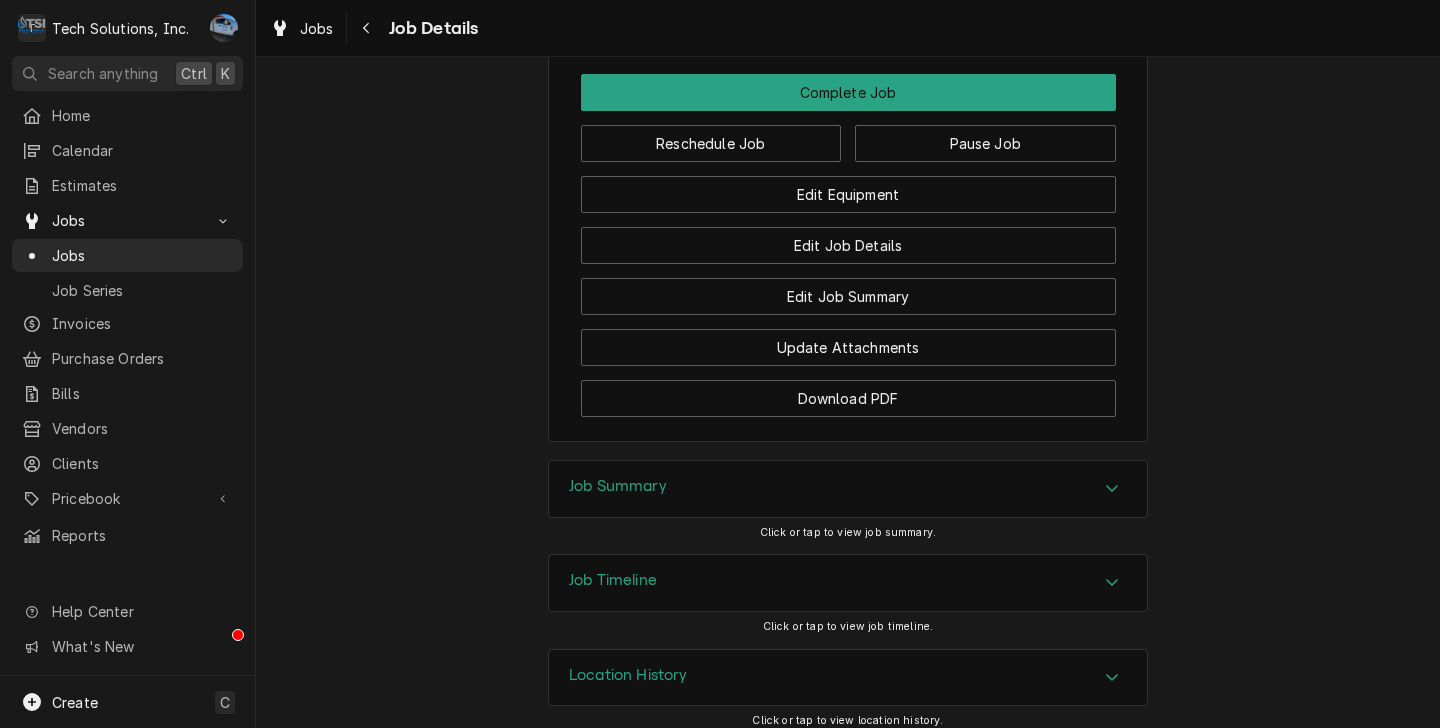 click on "Job Summary" at bounding box center (848, 489) 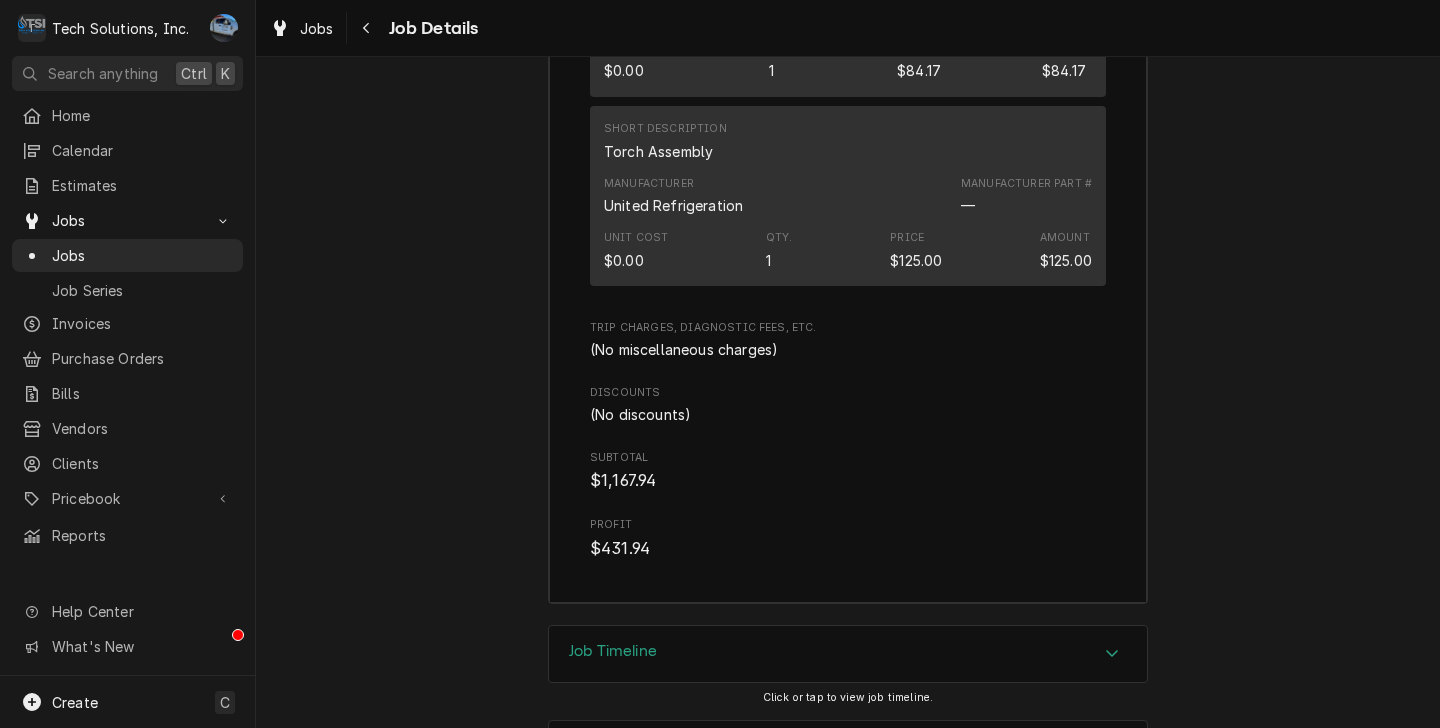 scroll, scrollTop: 4327, scrollLeft: 0, axis: vertical 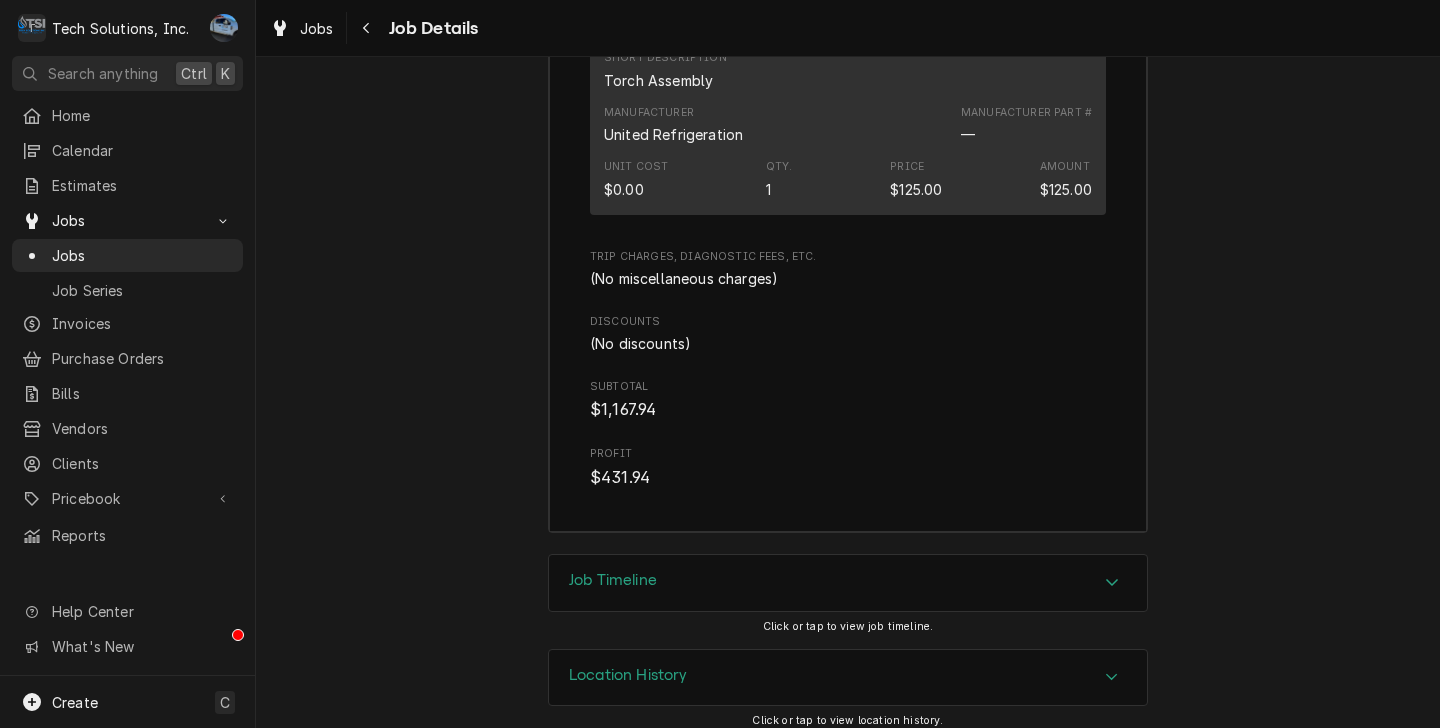 click on "Job Timeline" at bounding box center (848, 583) 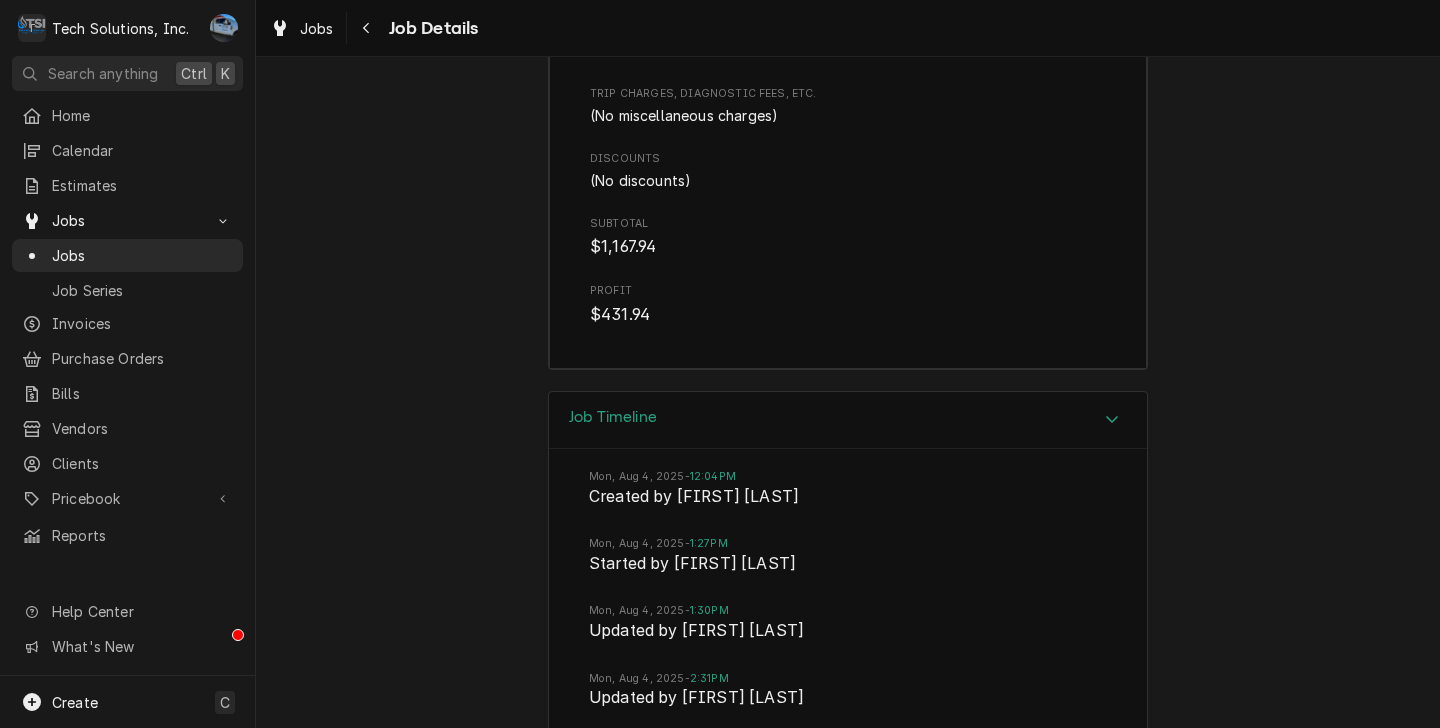 scroll, scrollTop: 4527, scrollLeft: 0, axis: vertical 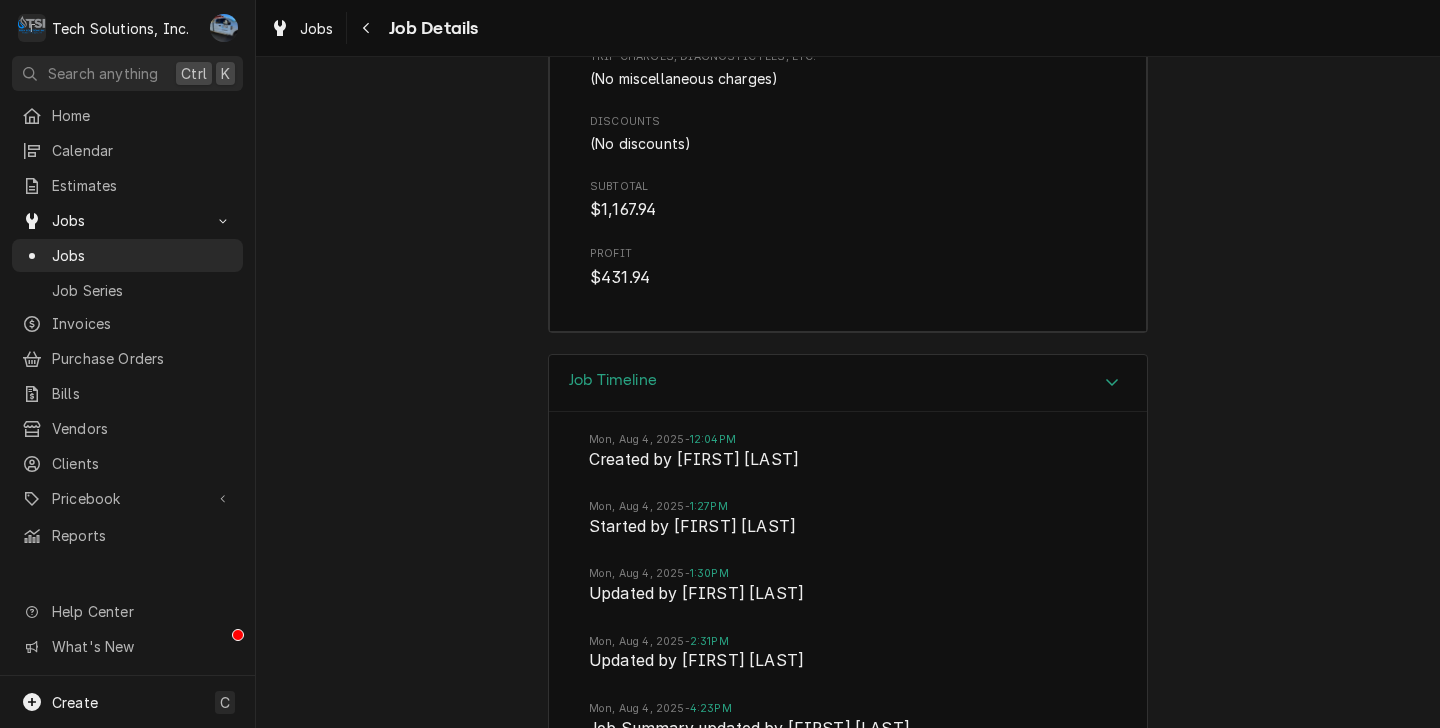 click on "Updated by Otis Tooley" at bounding box center [848, 596] 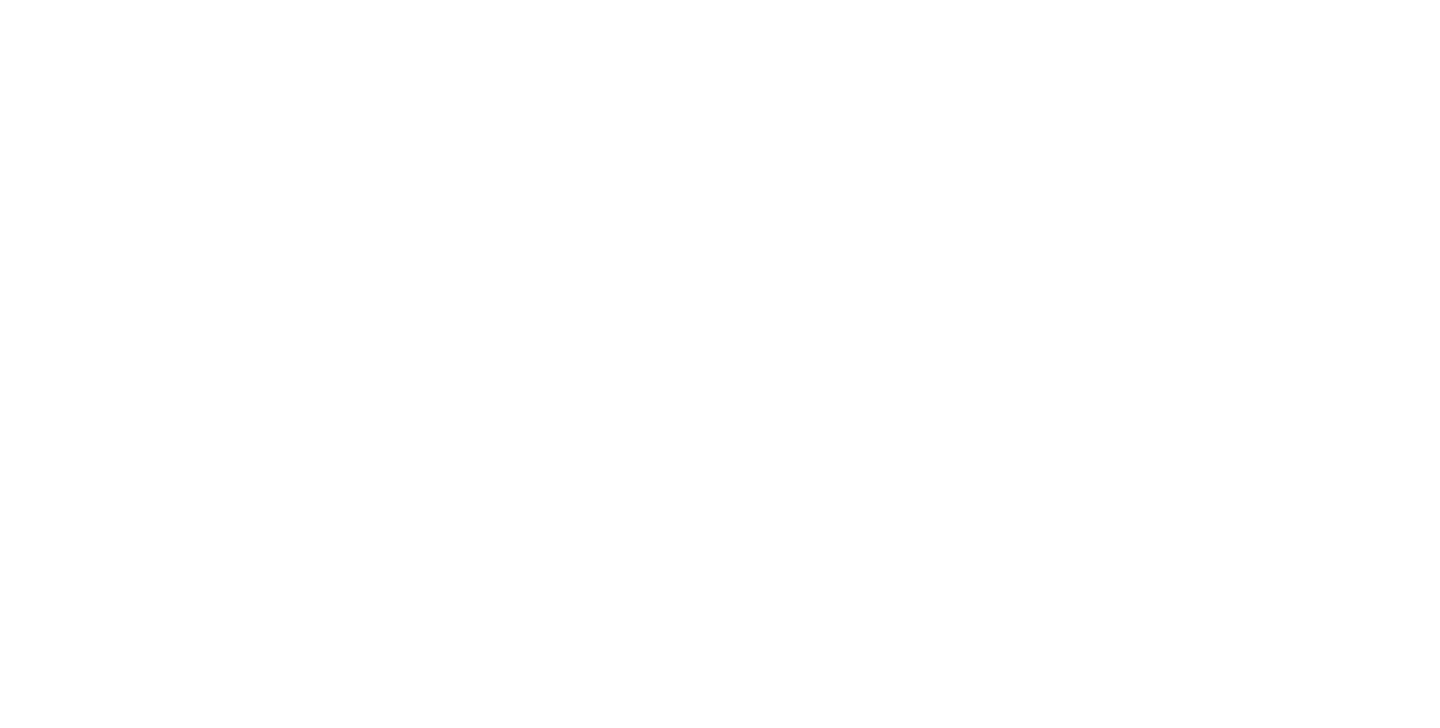 scroll, scrollTop: 0, scrollLeft: 0, axis: both 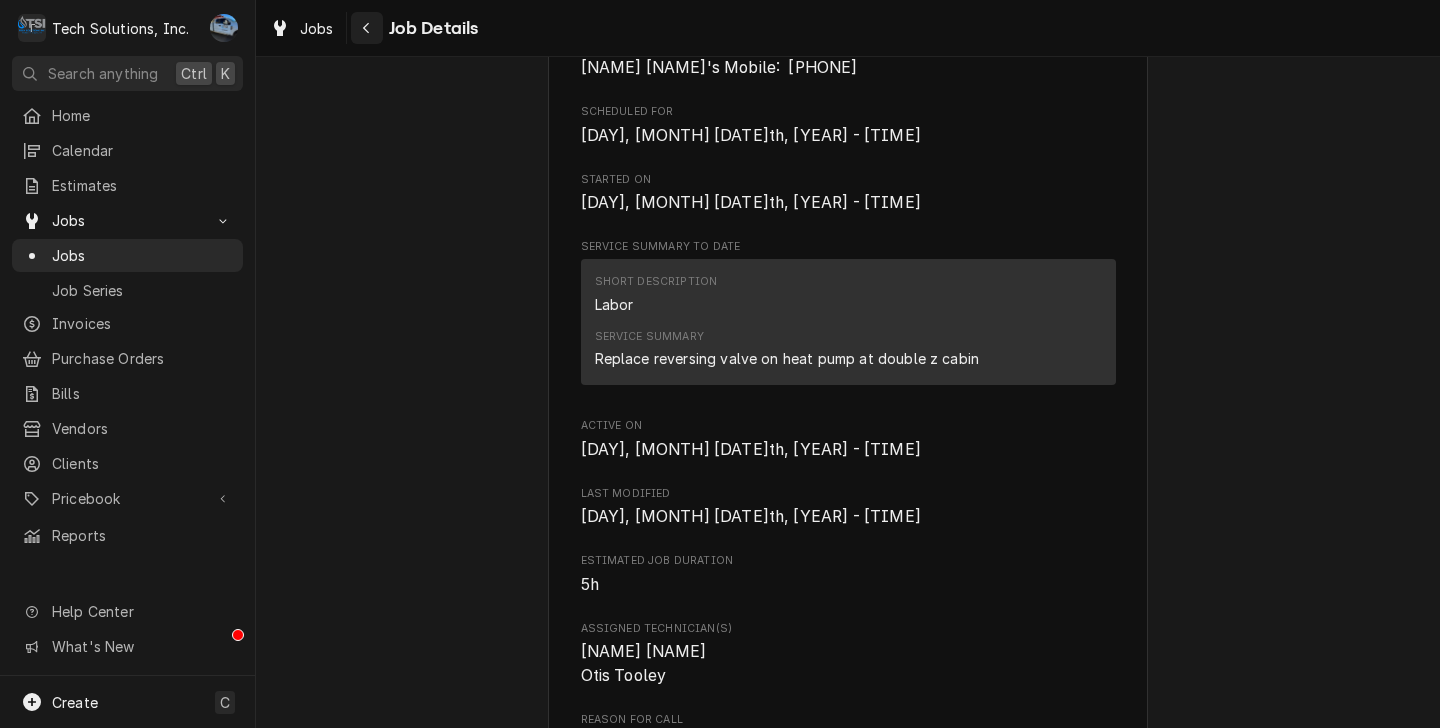 click at bounding box center [367, 28] 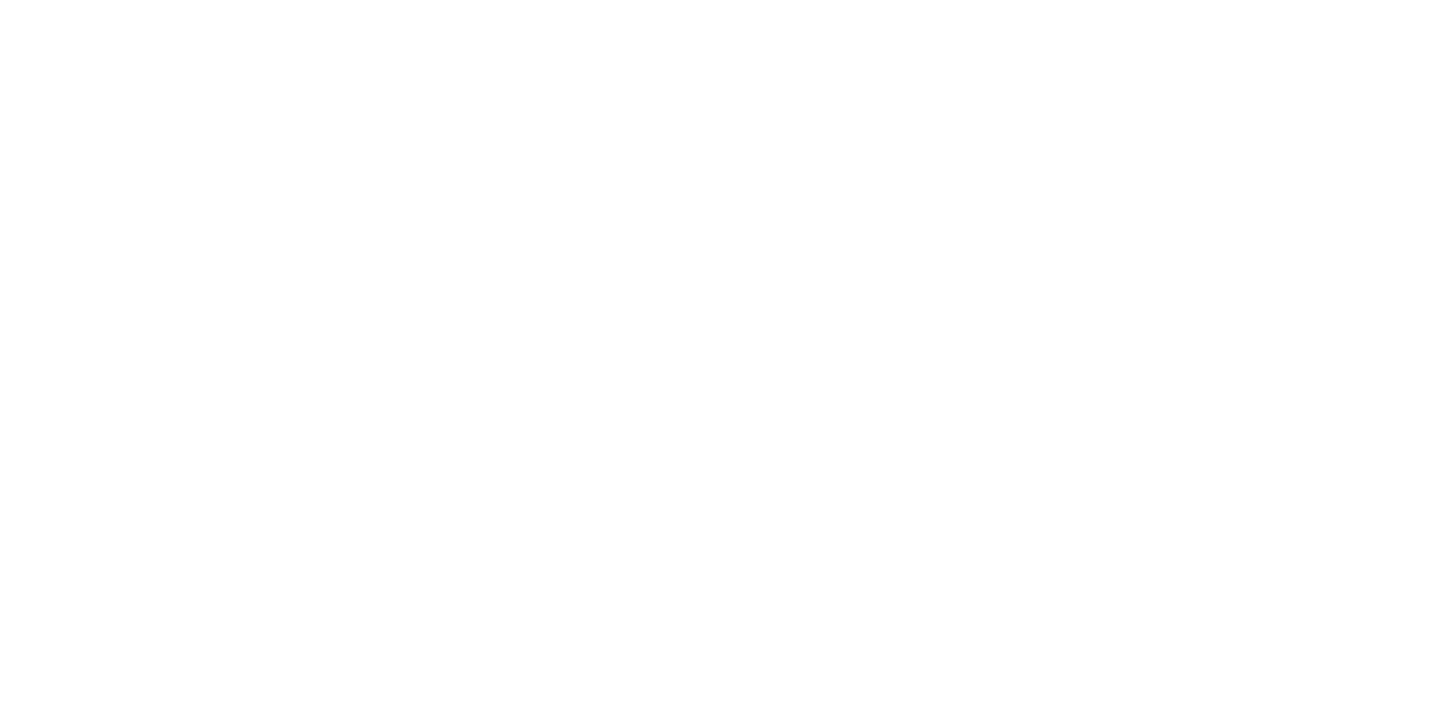 scroll, scrollTop: 0, scrollLeft: 0, axis: both 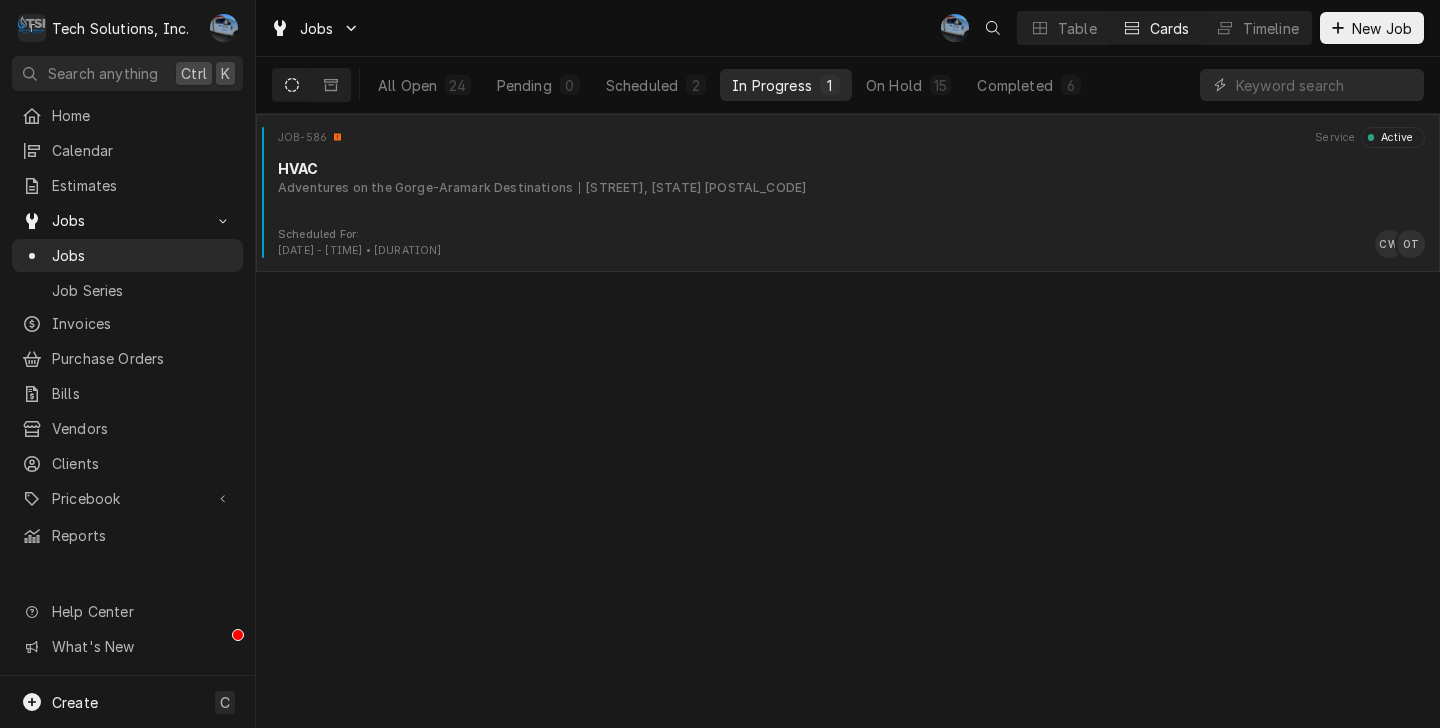 click on "JOB-586 Service Active HVAC Adventures on the Gorge-Aramark Destinations [STREET], [STATE] [POSTAL_CODE]" at bounding box center (848, 177) 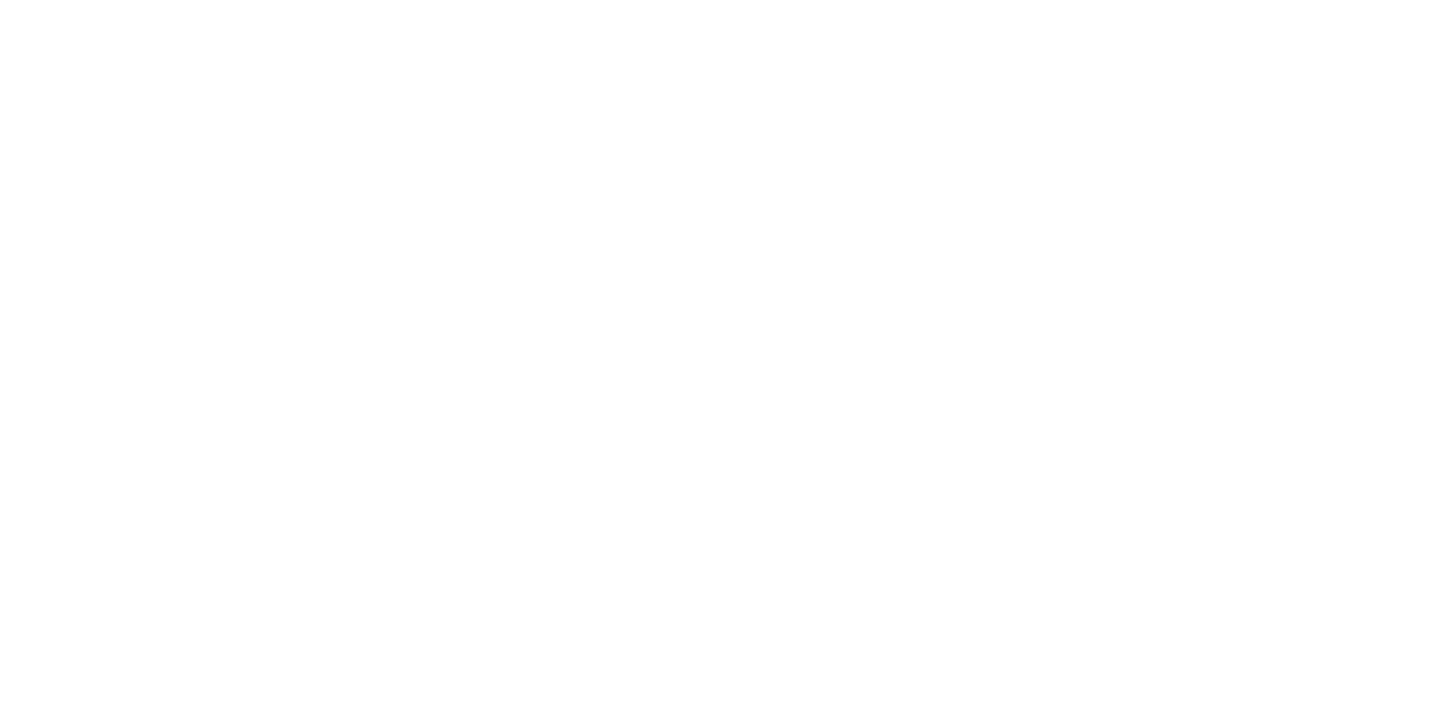 scroll, scrollTop: 0, scrollLeft: 0, axis: both 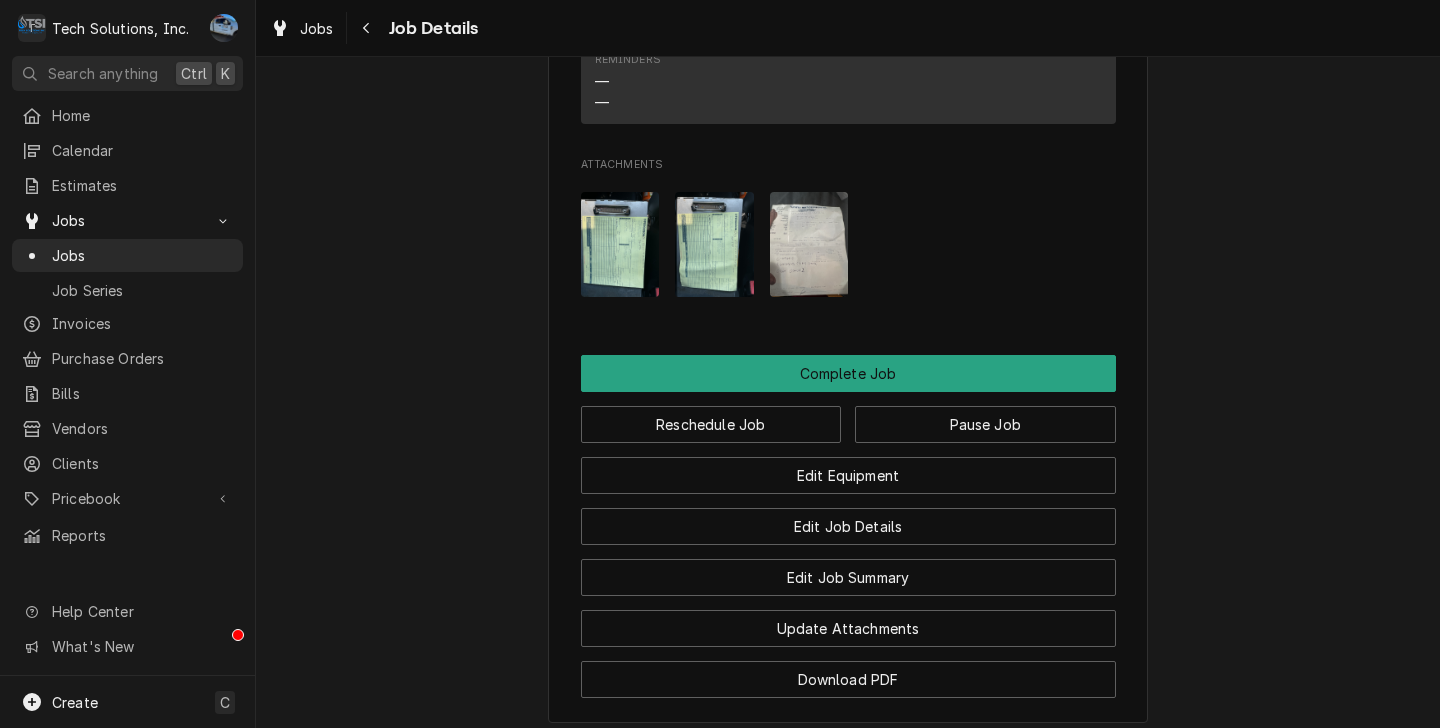click at bounding box center (620, 244) 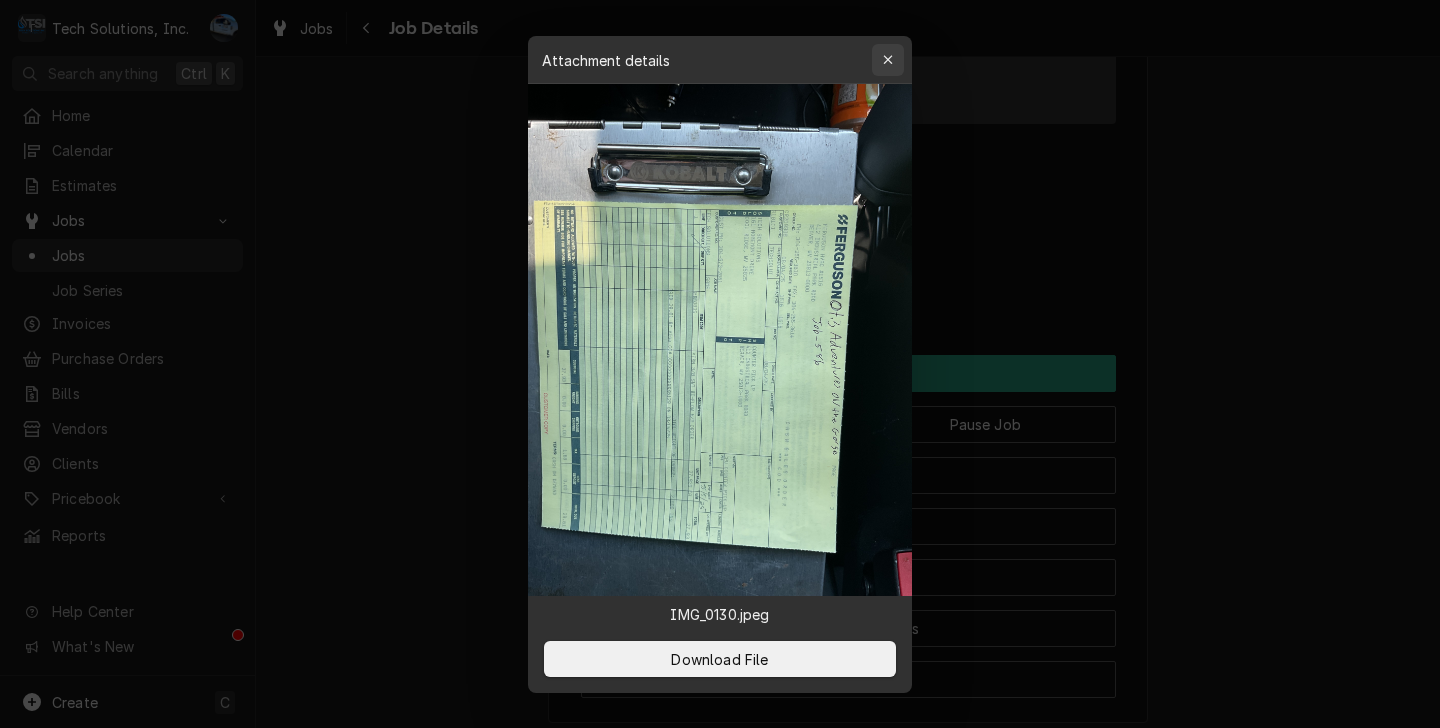 click at bounding box center [888, 60] 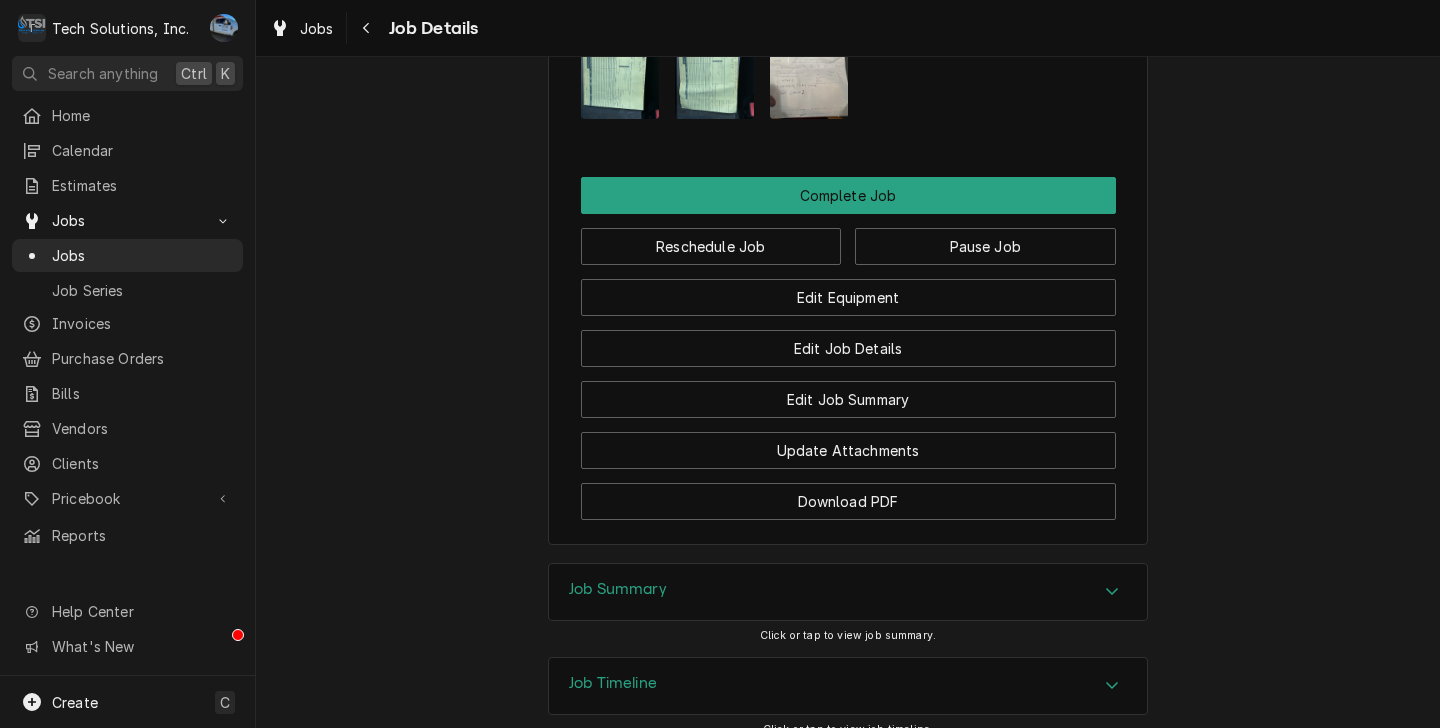 scroll, scrollTop: 2384, scrollLeft: 0, axis: vertical 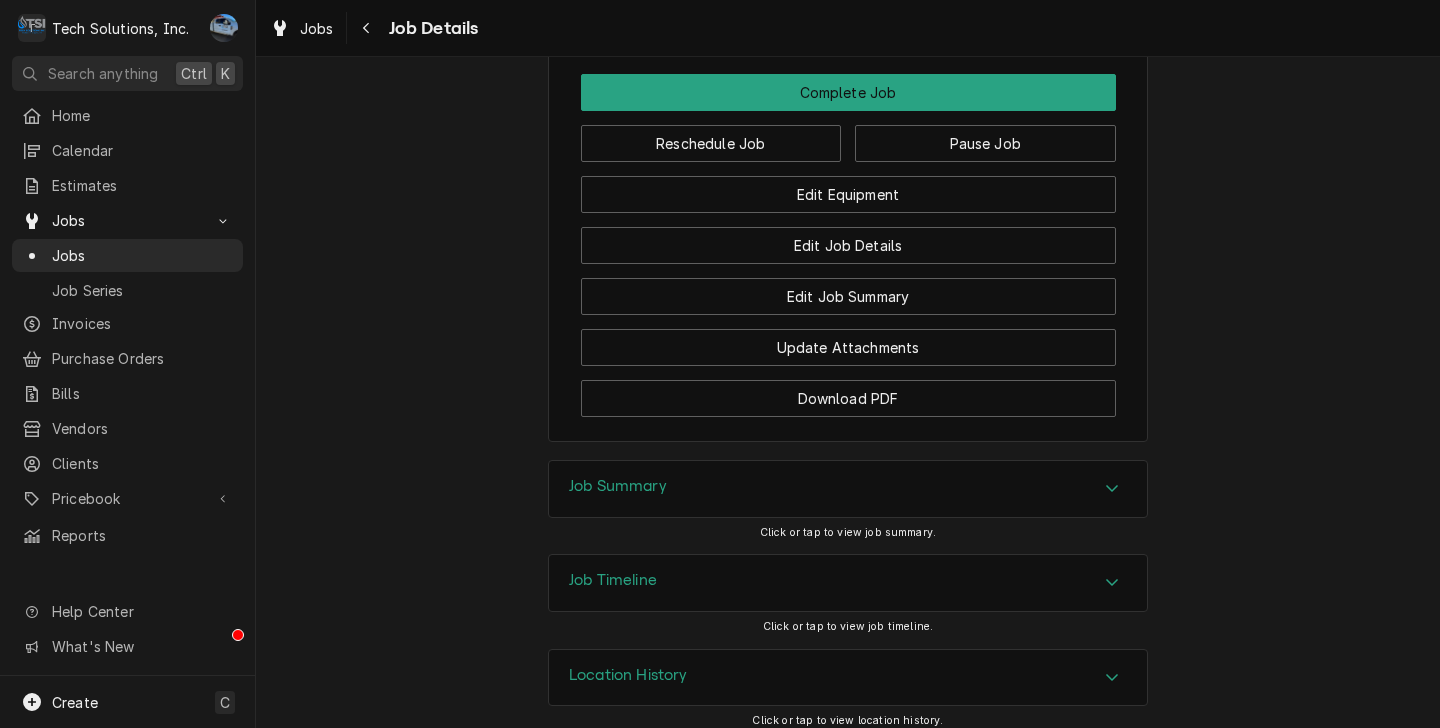 click on "Job Summary" at bounding box center (848, 489) 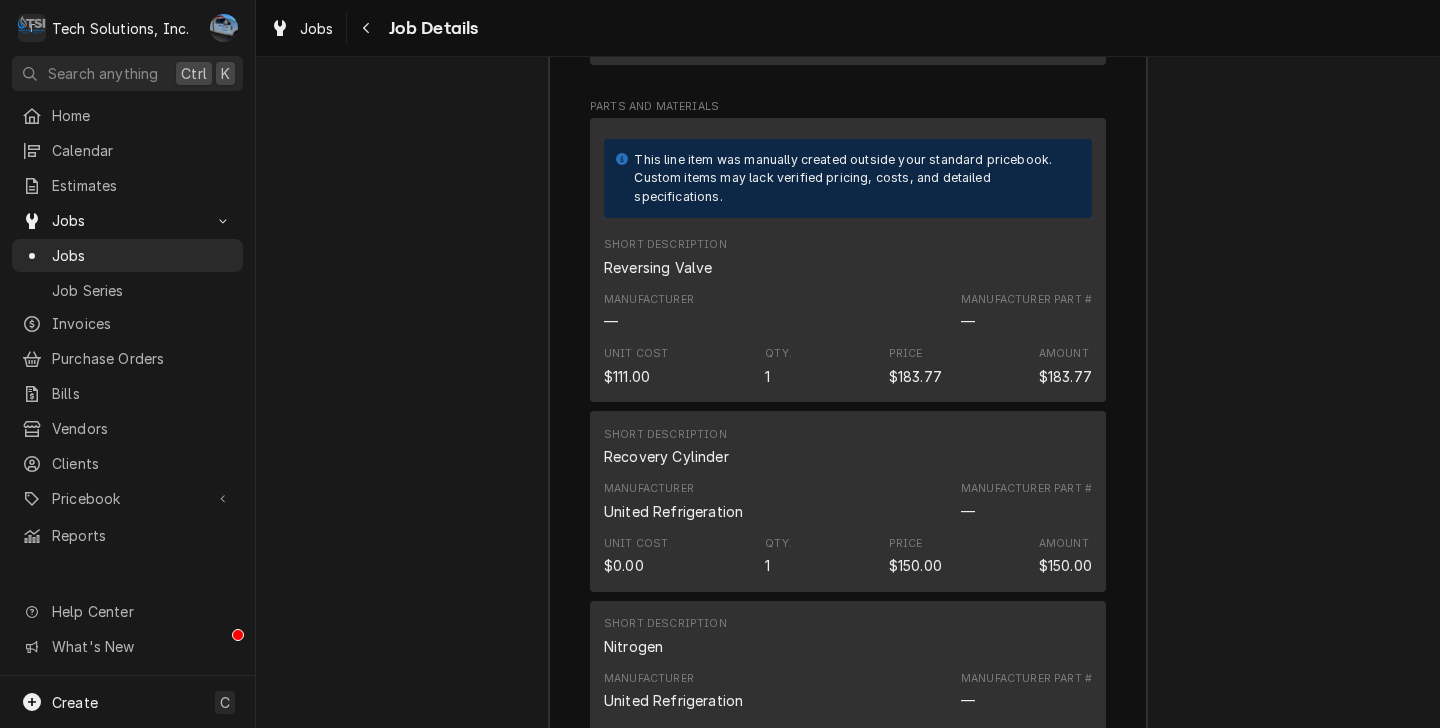 scroll, scrollTop: 3383, scrollLeft: 0, axis: vertical 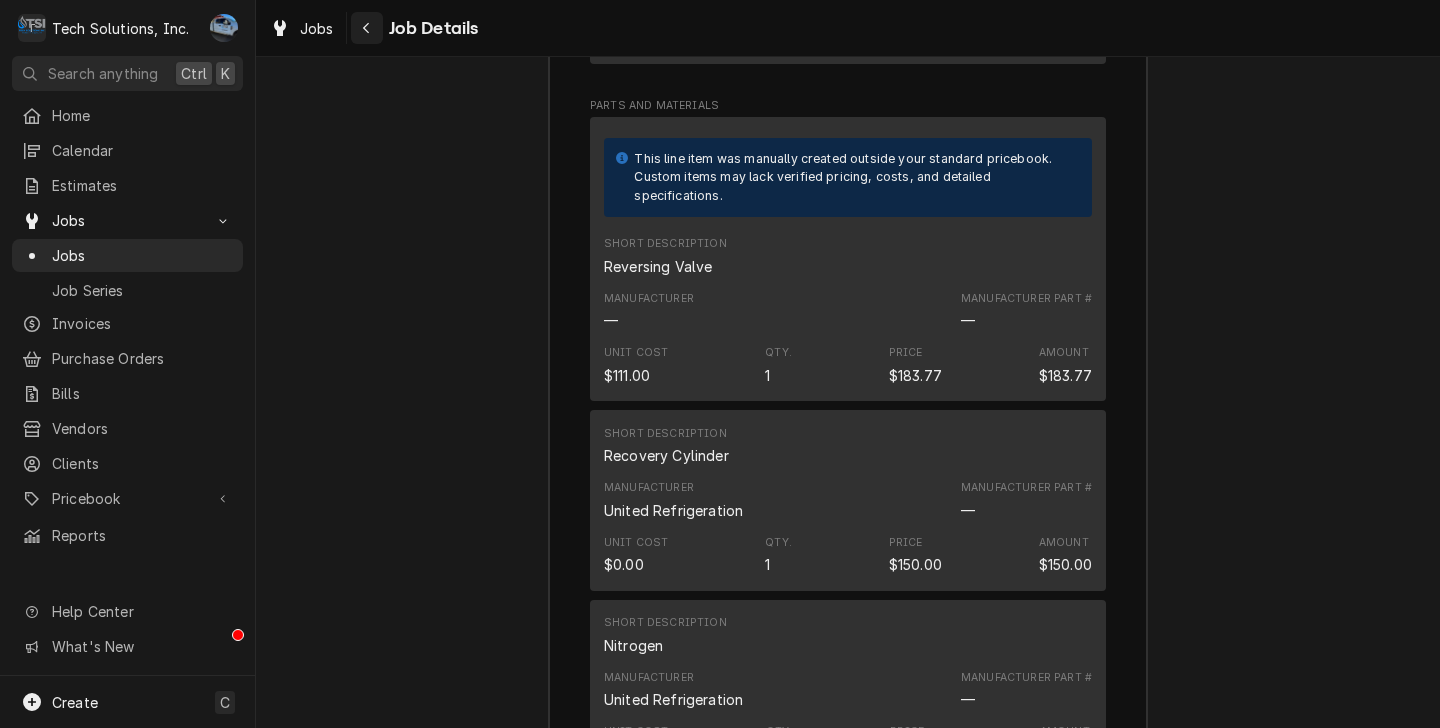 click at bounding box center (367, 28) 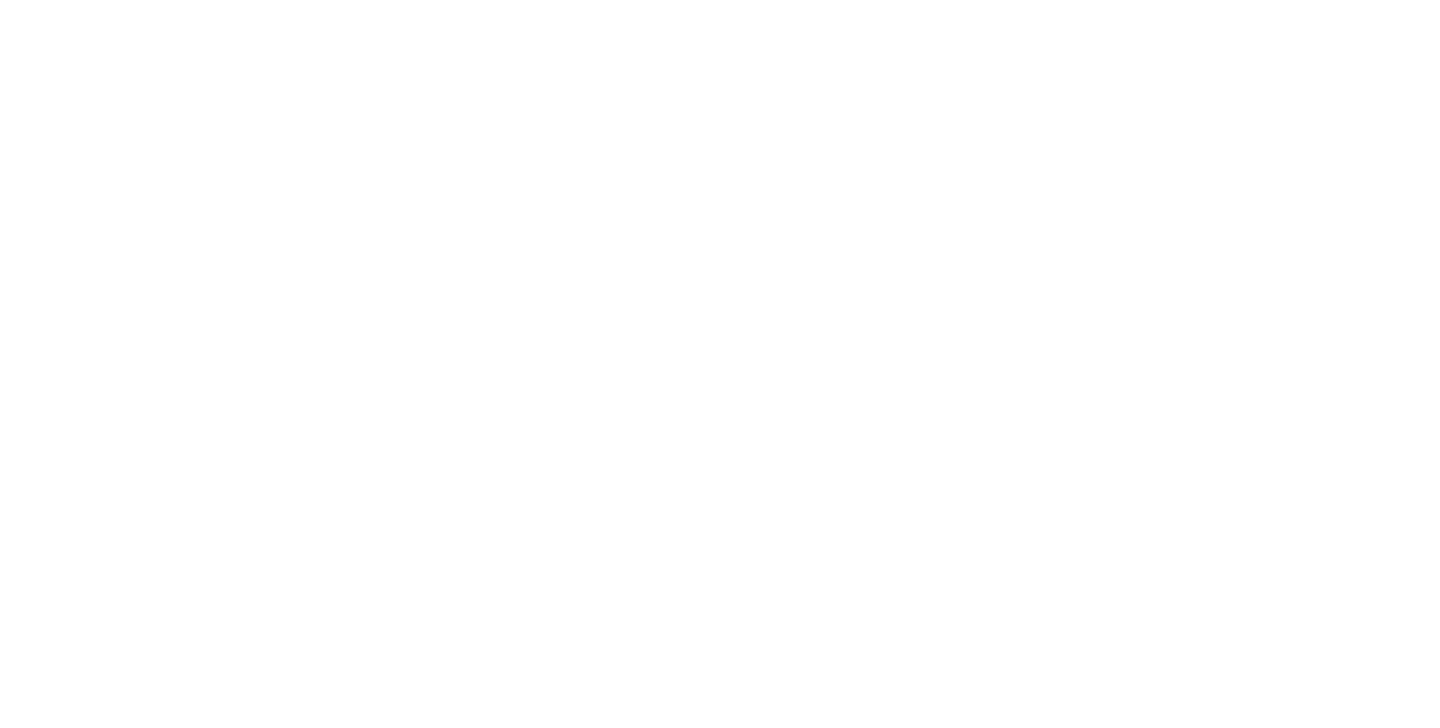 scroll, scrollTop: 0, scrollLeft: 0, axis: both 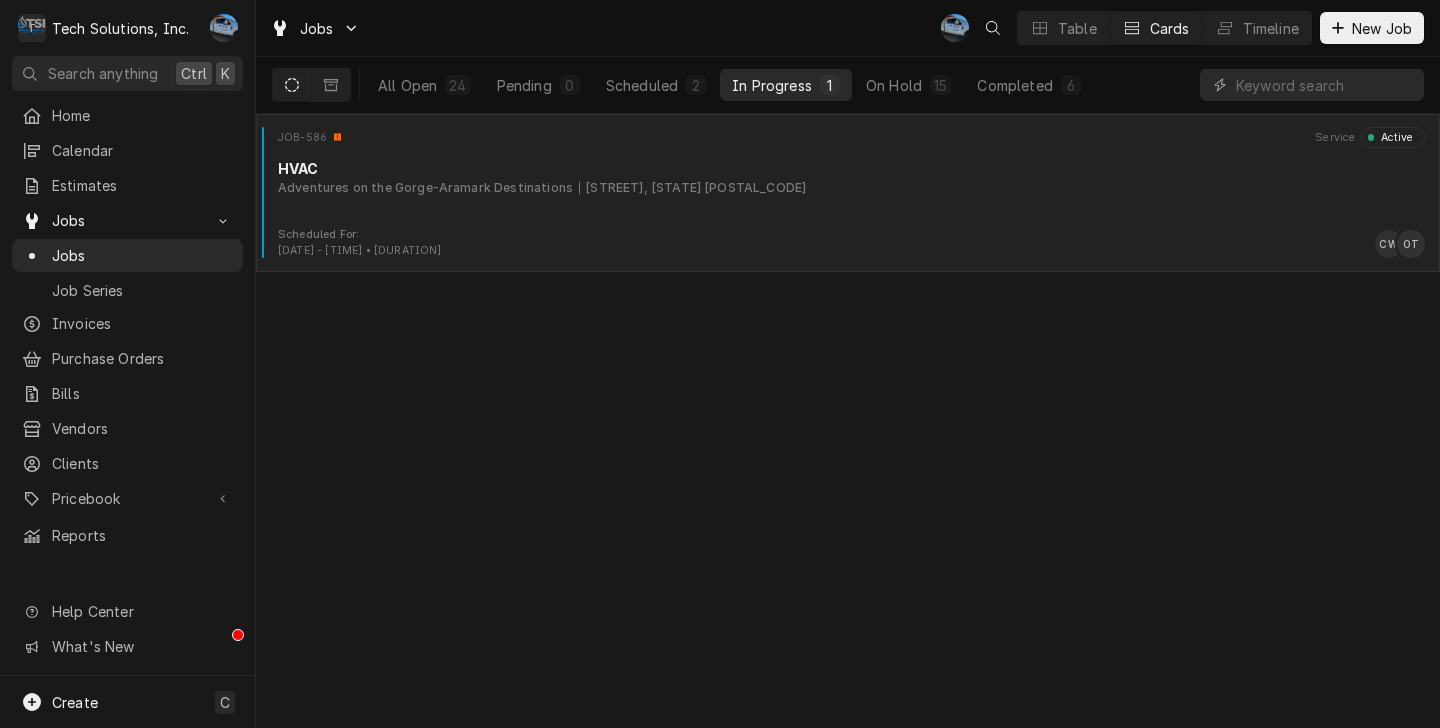 click on "[STREET], [STATE] [POSTAL_CODE]" at bounding box center (692, 188) 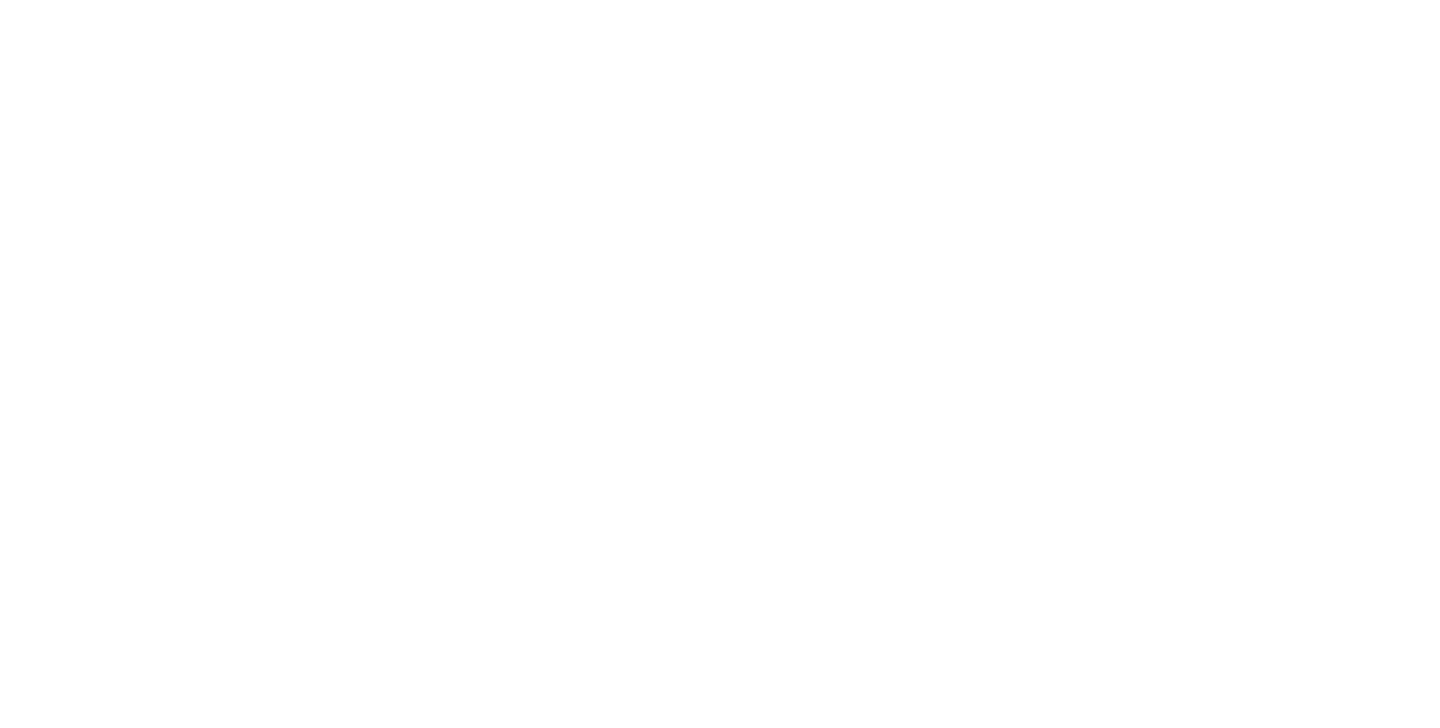 scroll, scrollTop: 0, scrollLeft: 0, axis: both 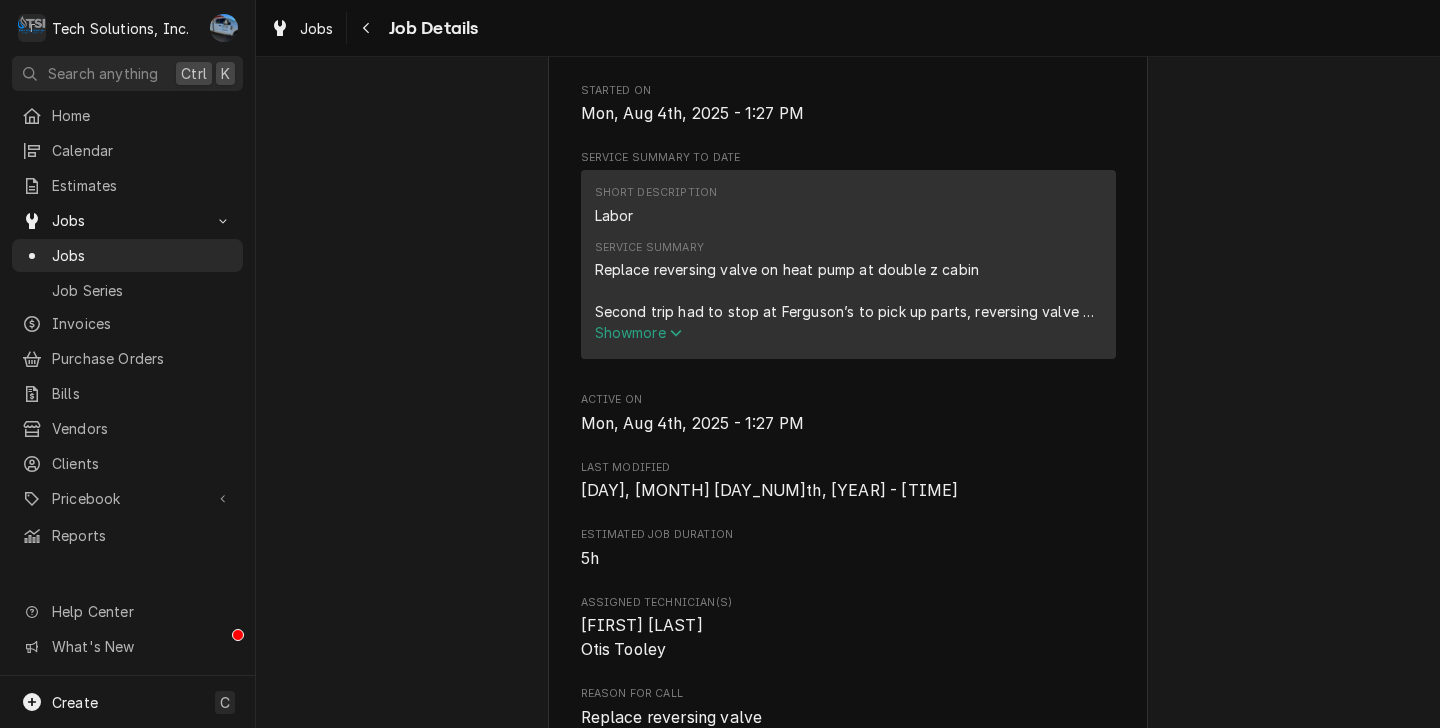 click on "Show  more" at bounding box center (639, 332) 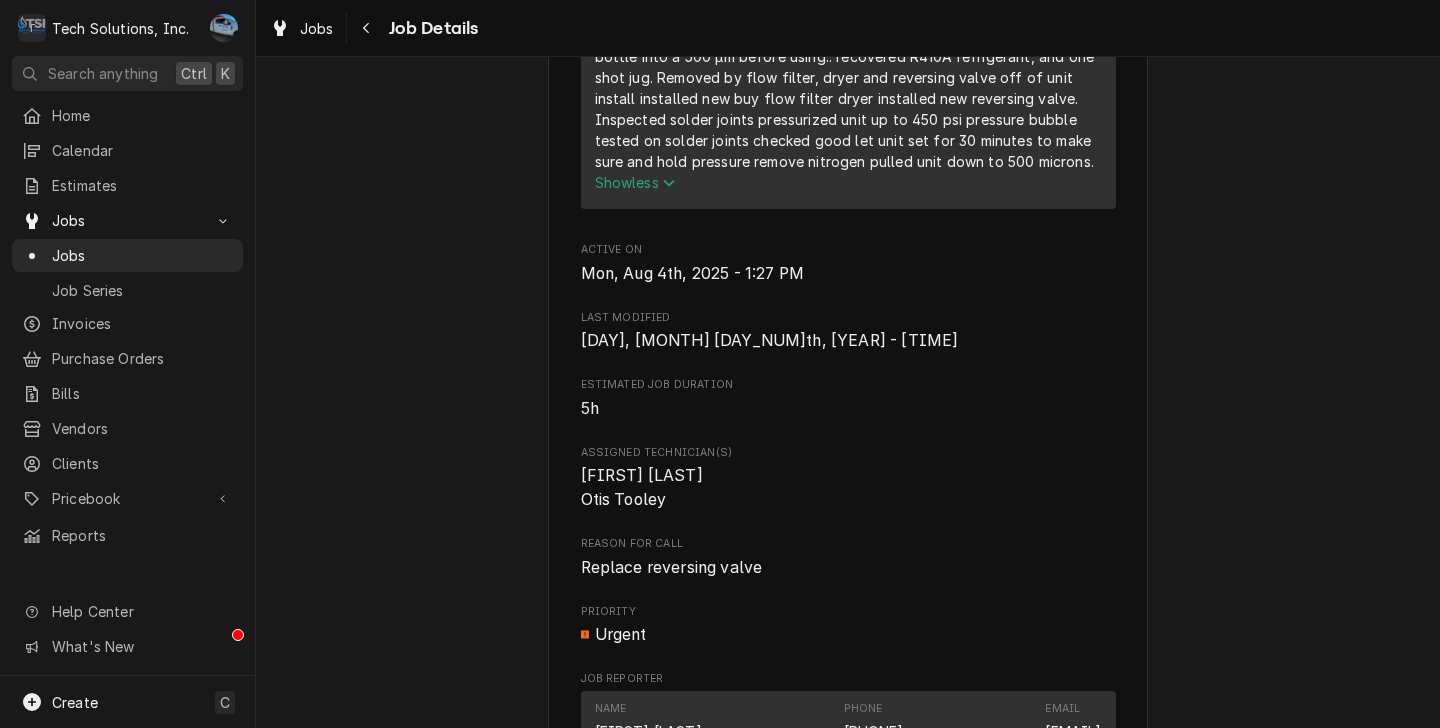 scroll, scrollTop: 1367, scrollLeft: 0, axis: vertical 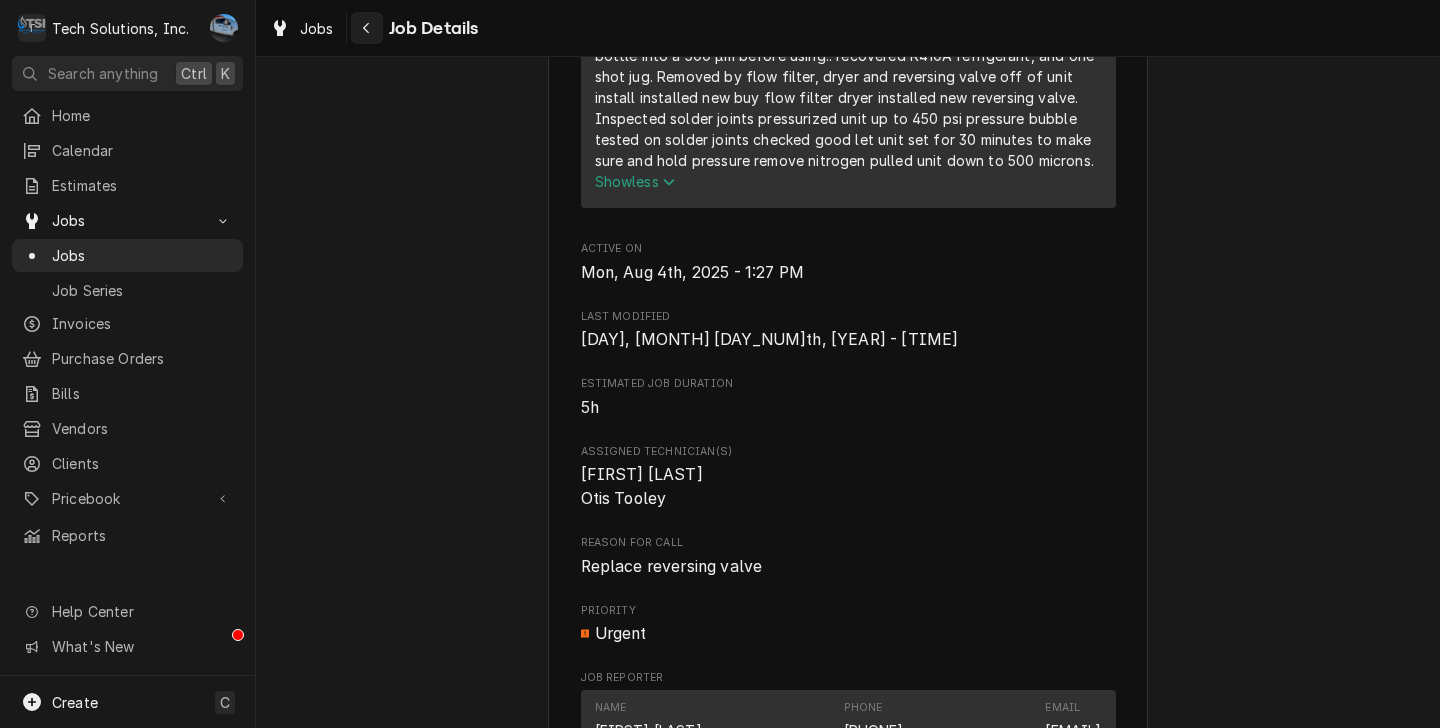 click 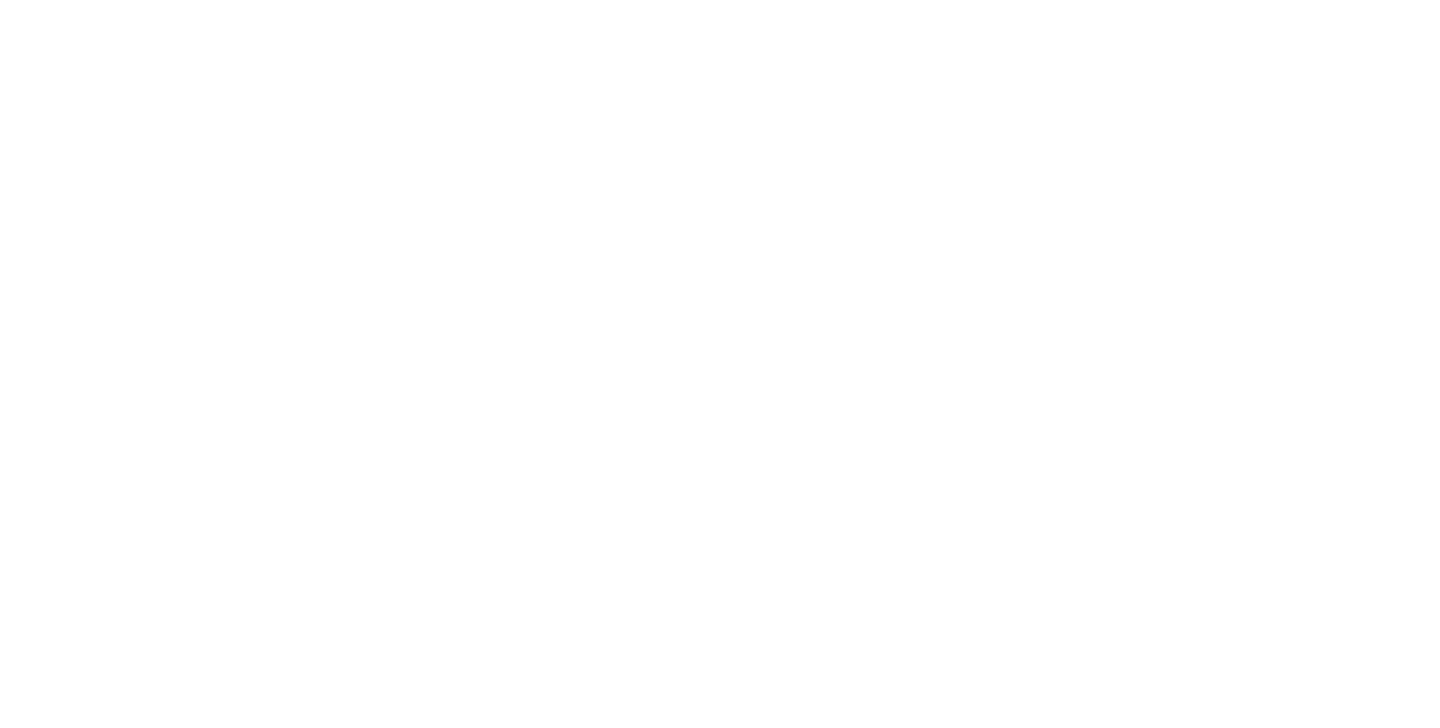 scroll, scrollTop: 0, scrollLeft: 0, axis: both 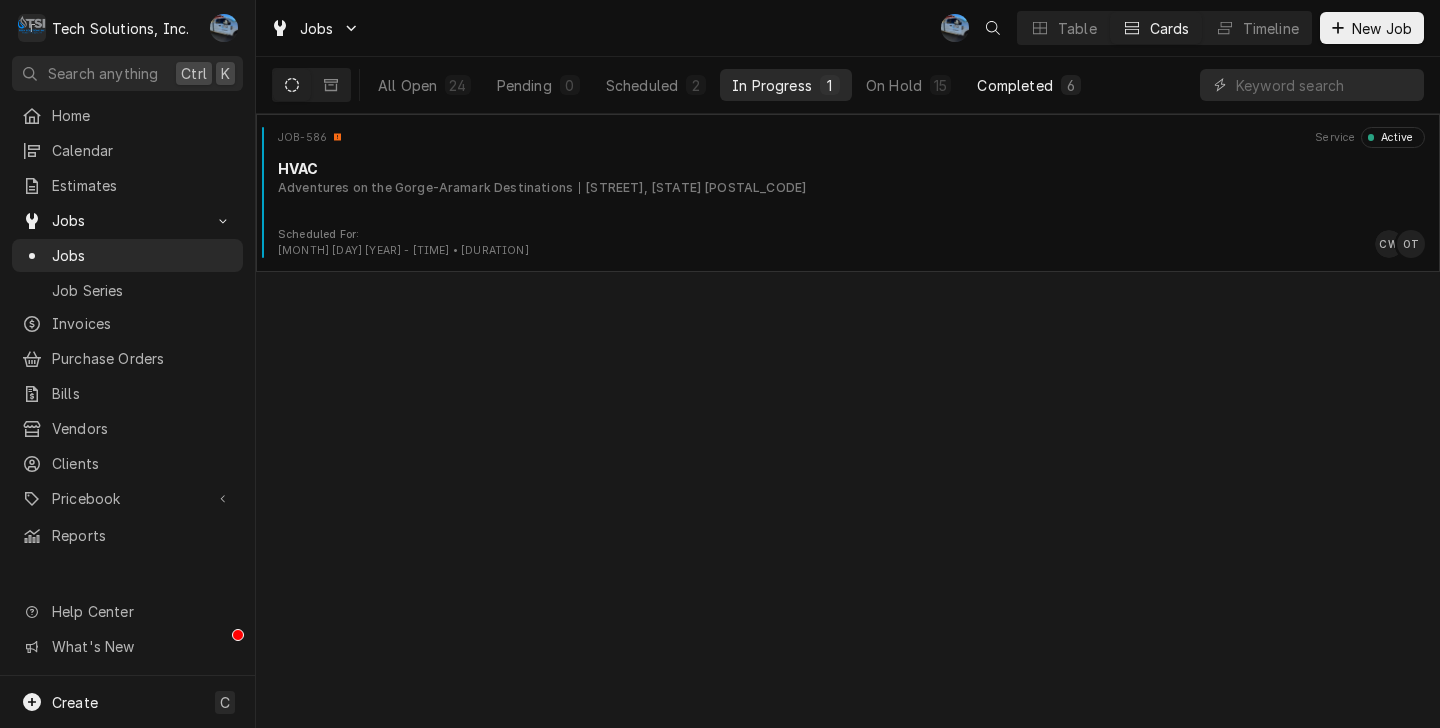 click on "Completed 6" at bounding box center (1028, 85) 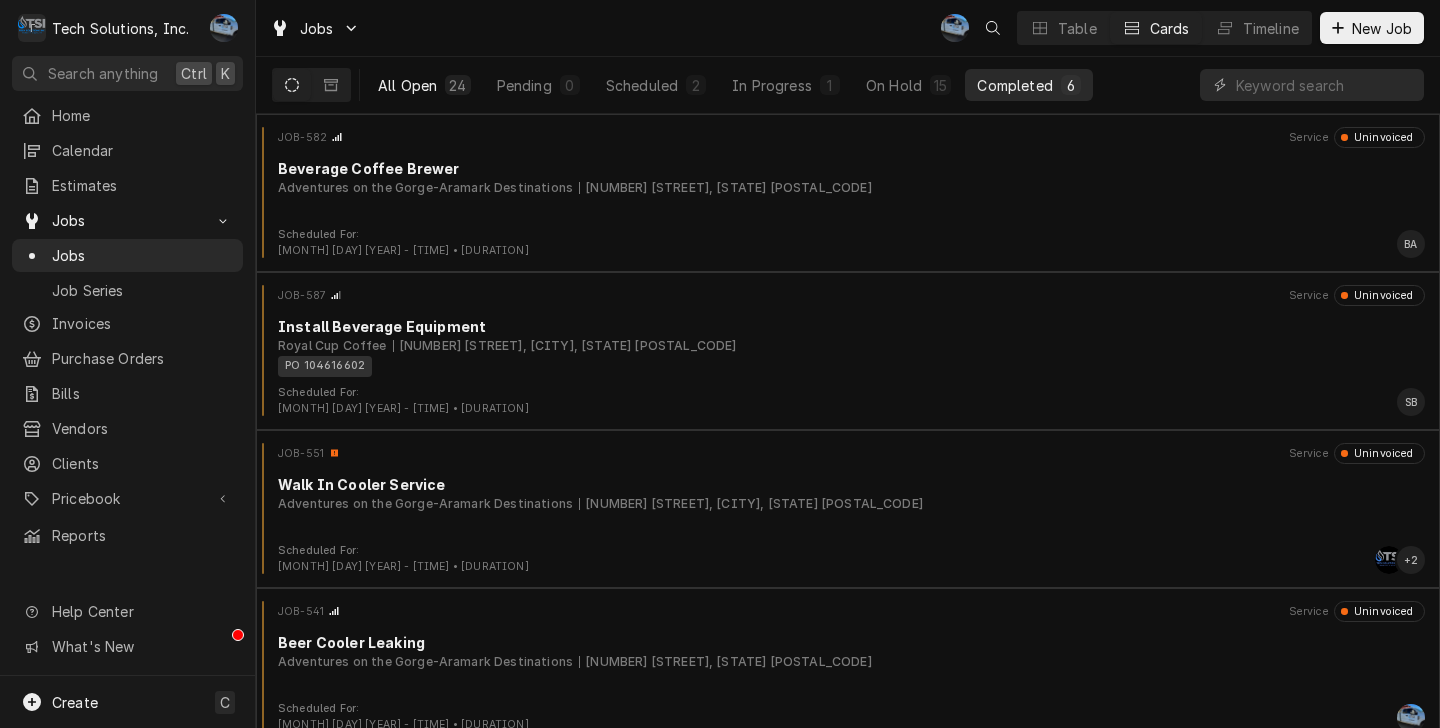 click on "24" at bounding box center [457, 85] 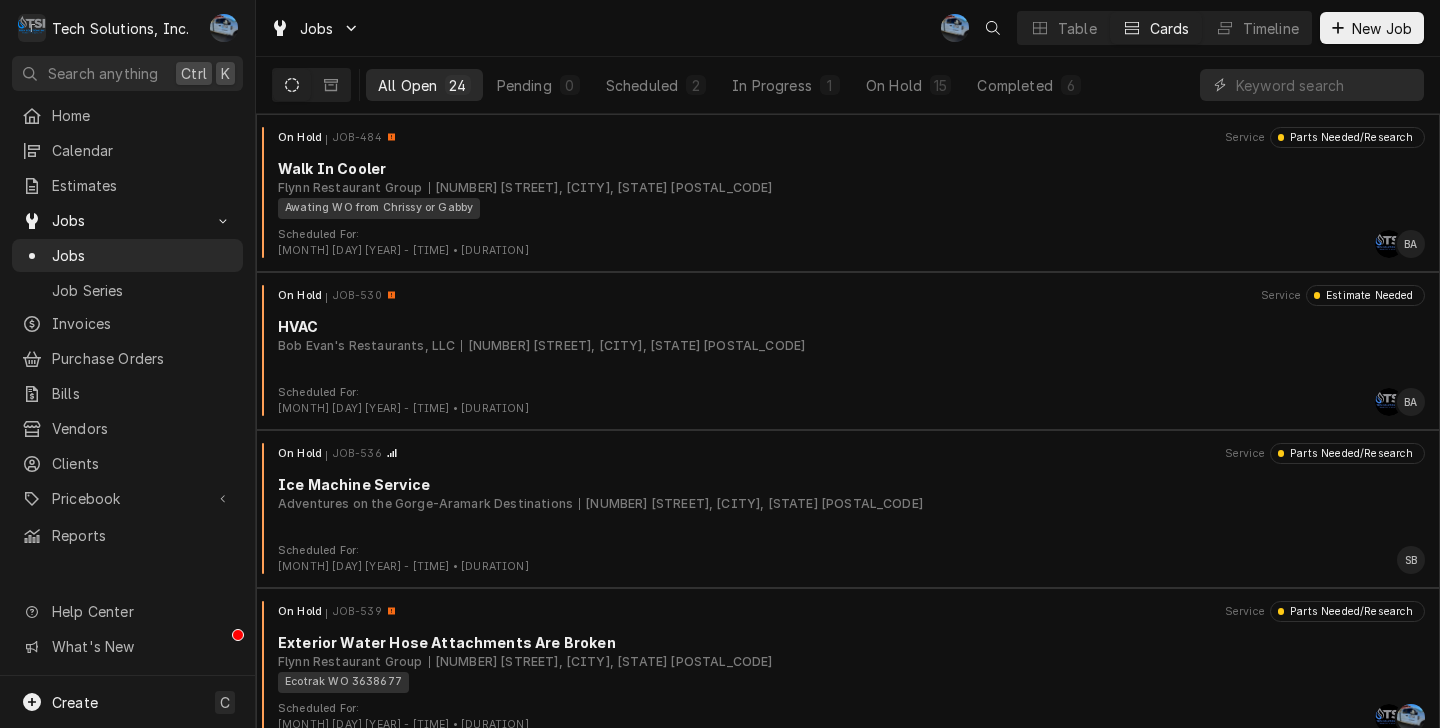 type 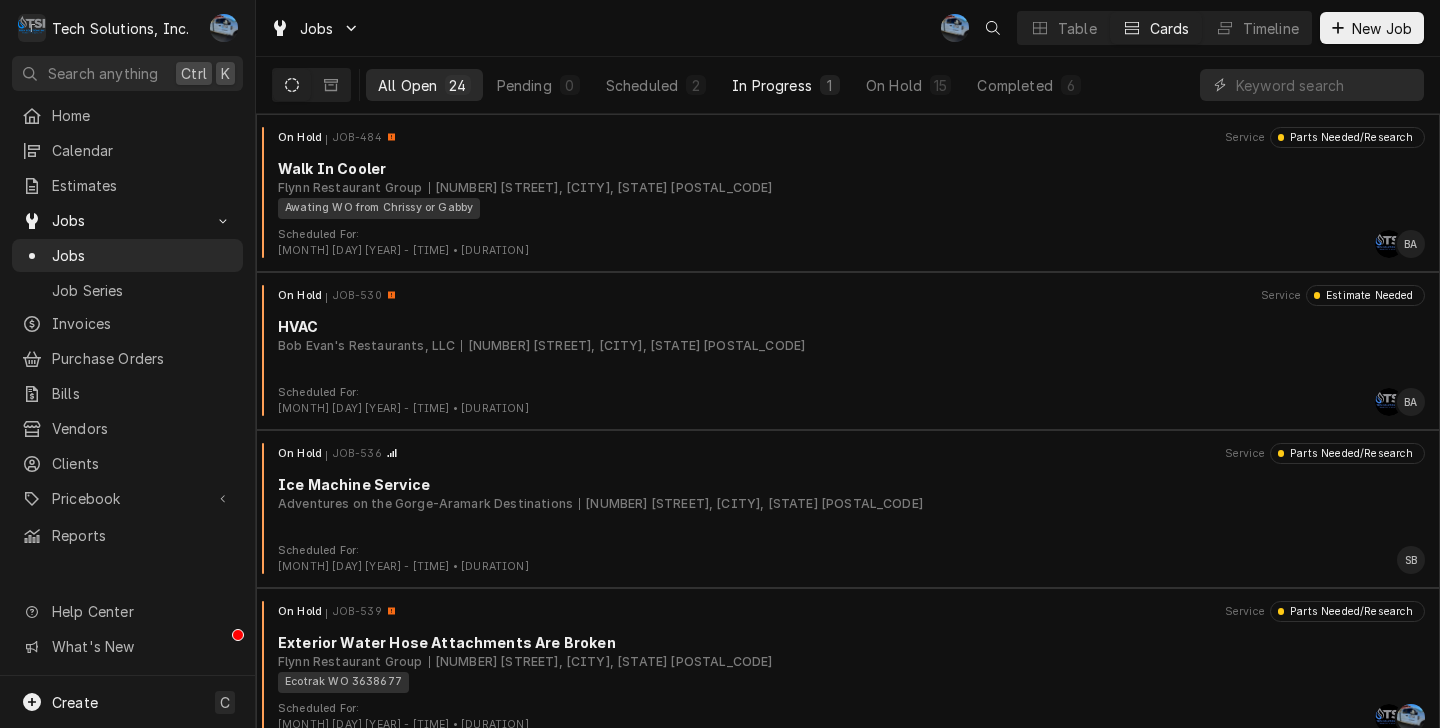 click on "In Progress" at bounding box center [772, 85] 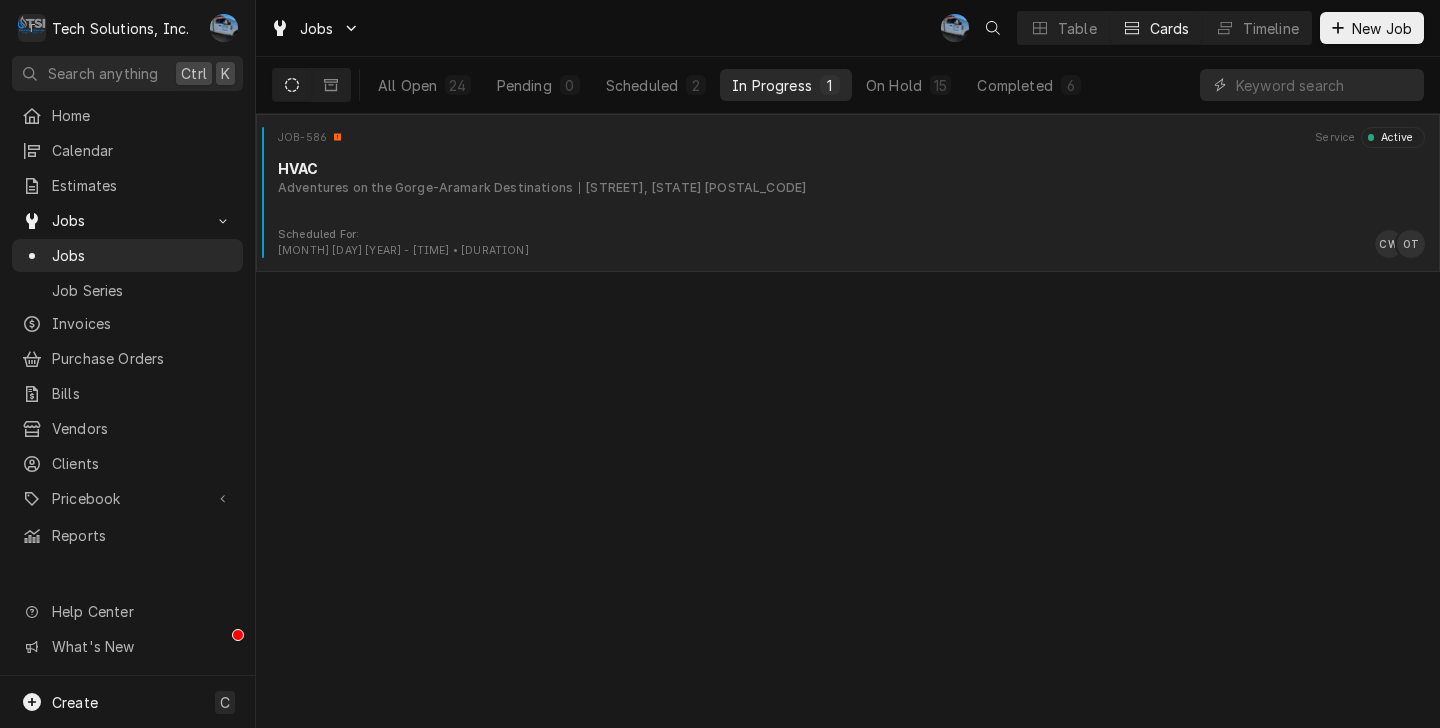 click on "JOB-586 Service Active HVAC Adventures on the Gorge-Aramark Destinations Mill Creek Campus Road, WV 25938" at bounding box center (848, 177) 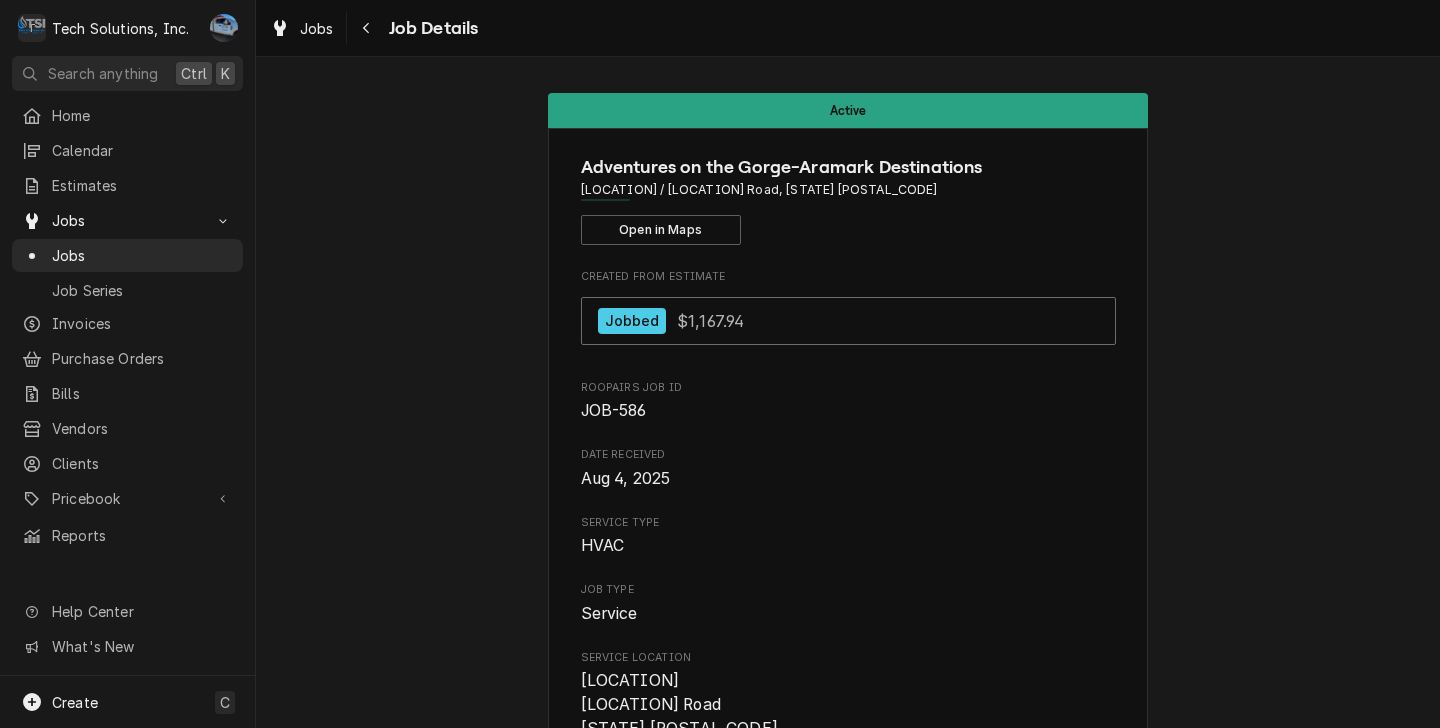 scroll, scrollTop: 0, scrollLeft: 0, axis: both 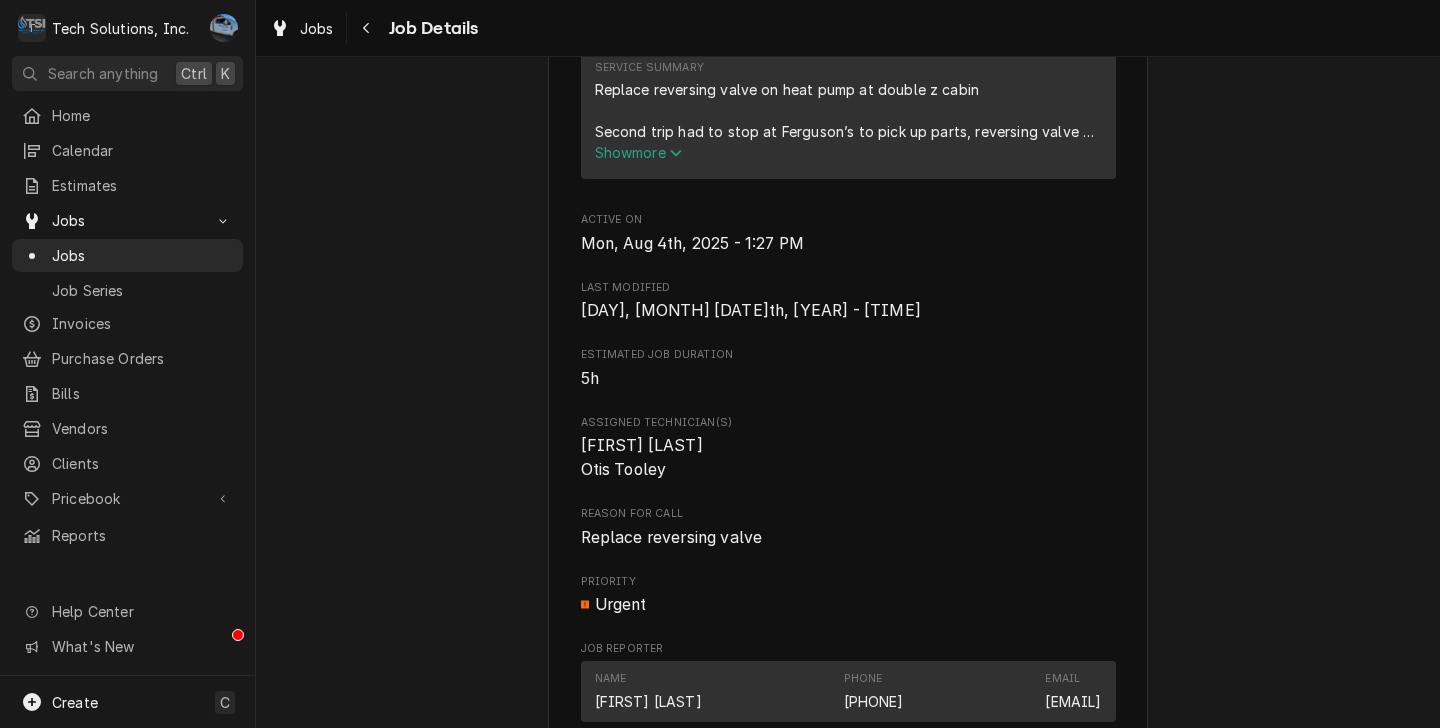 click 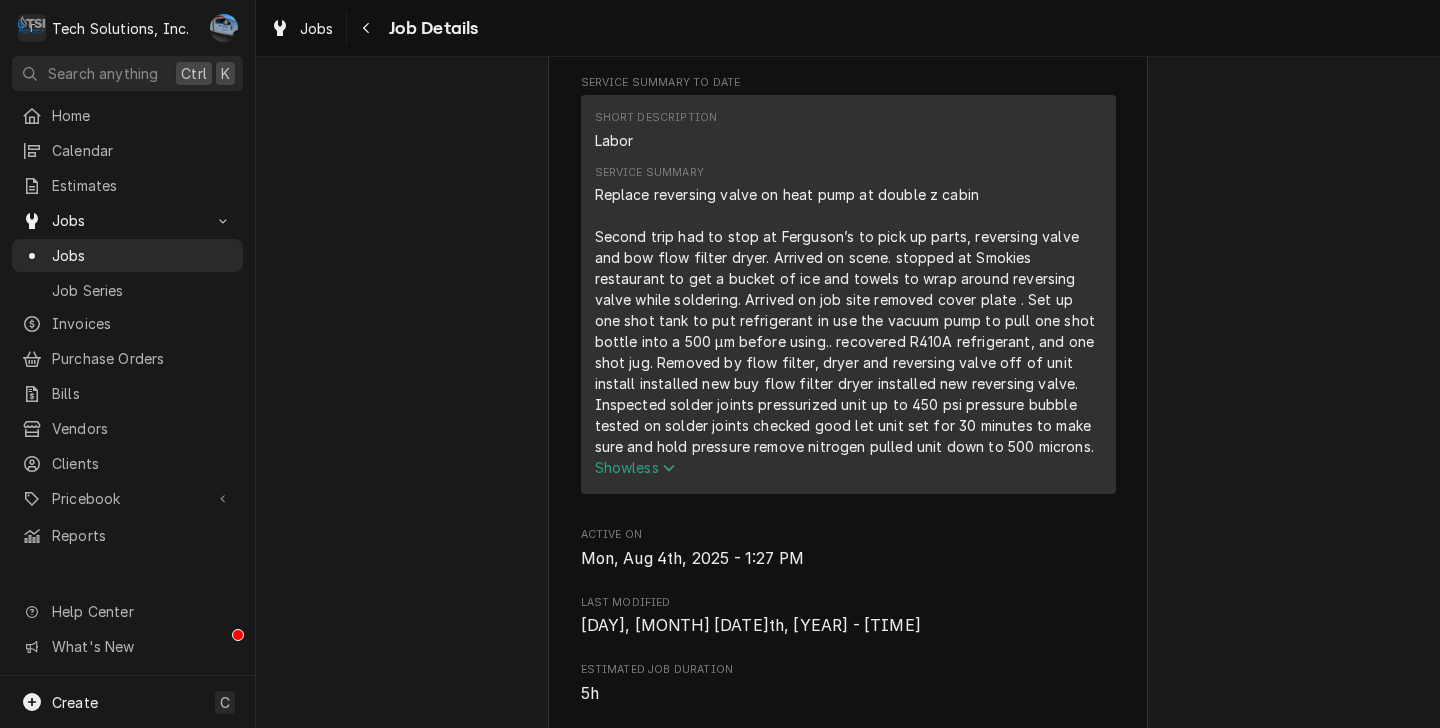 scroll, scrollTop: 1080, scrollLeft: 0, axis: vertical 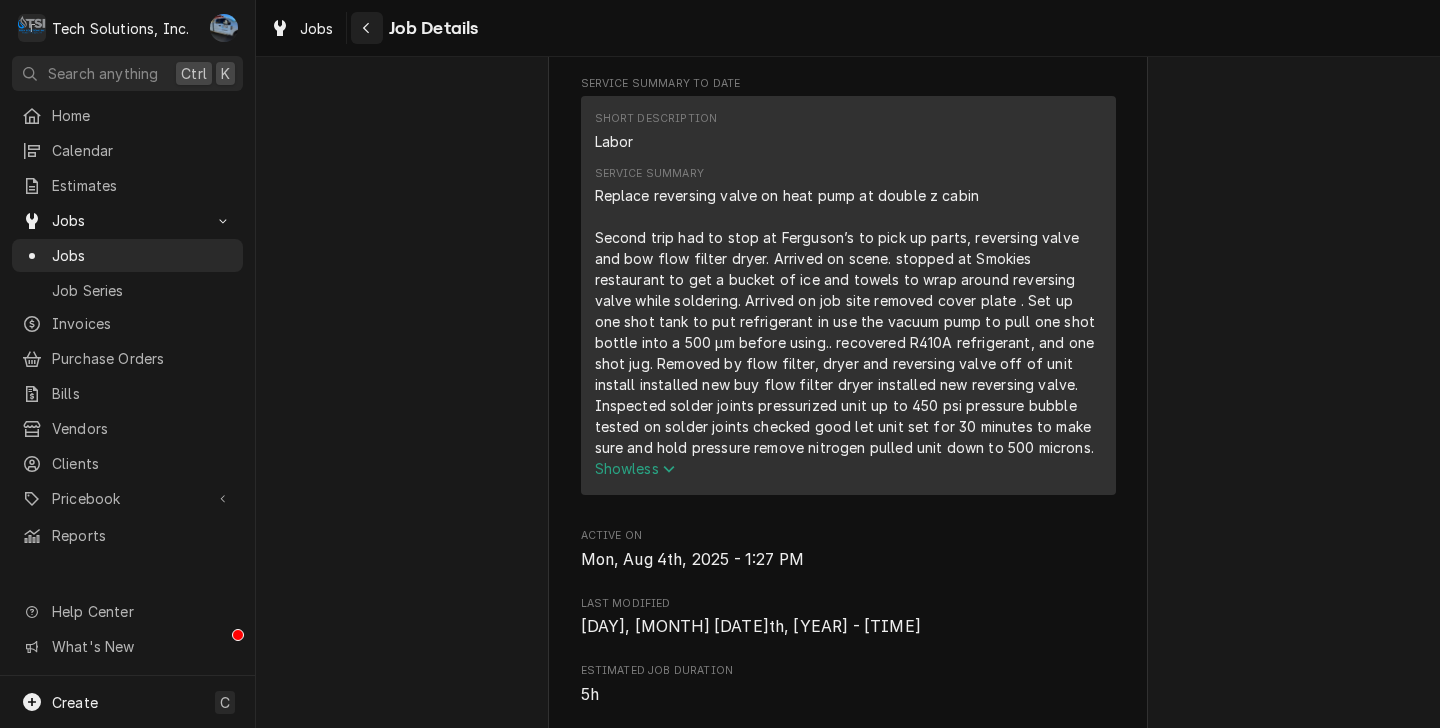 click at bounding box center (367, 28) 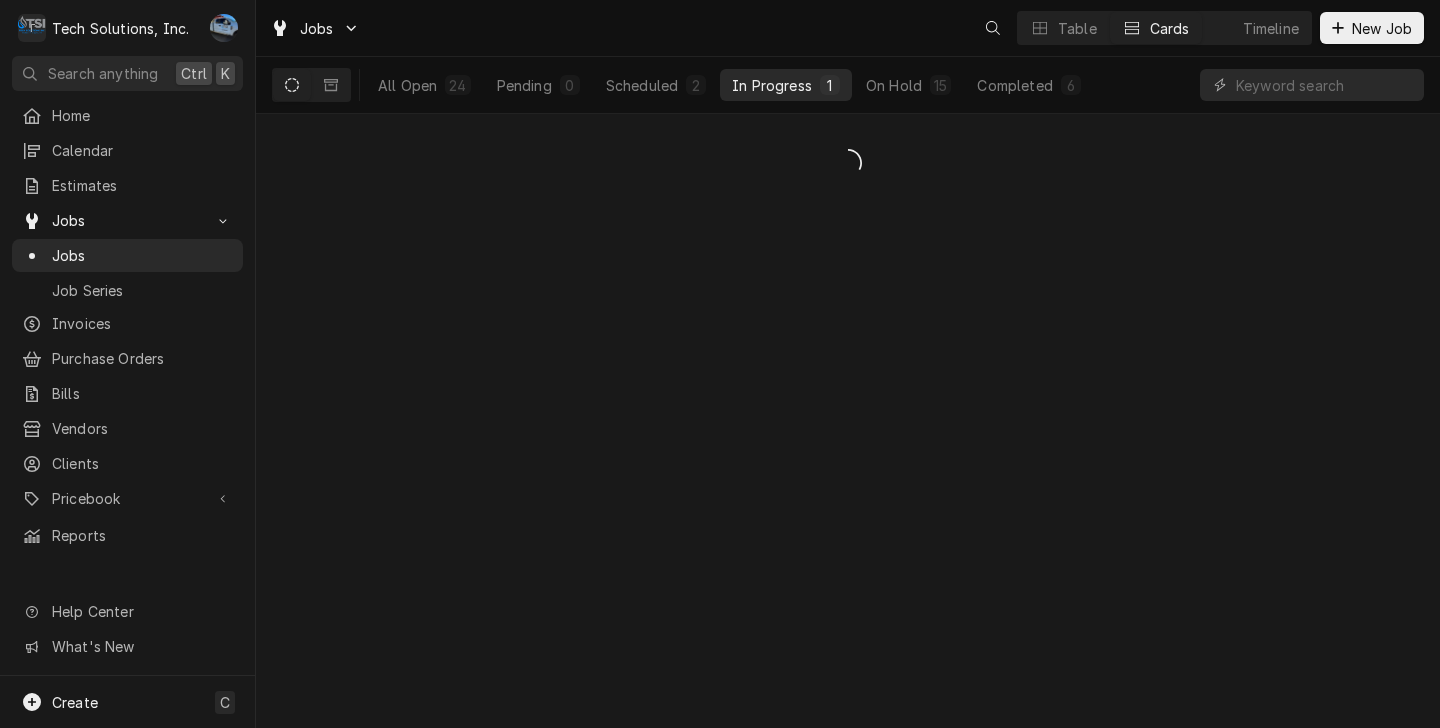 scroll, scrollTop: 0, scrollLeft: 0, axis: both 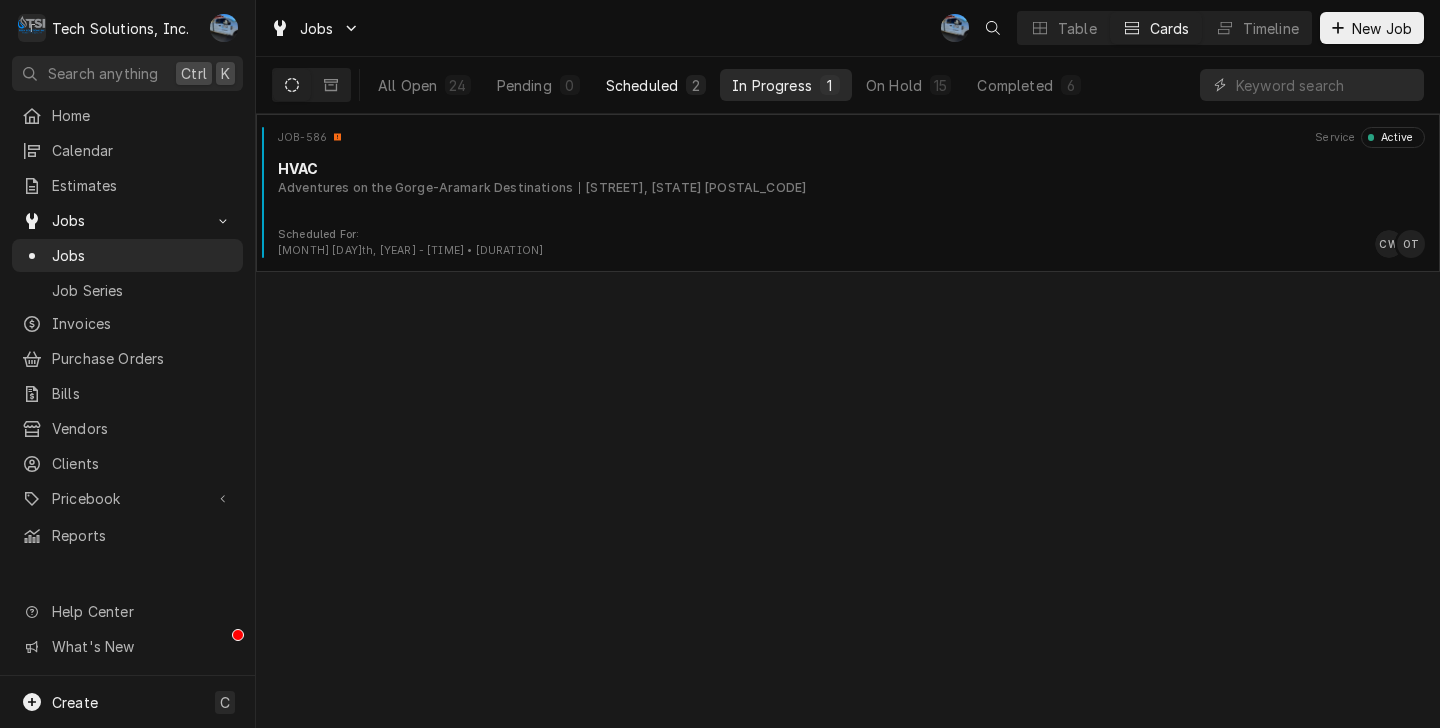 click on "Scheduled" at bounding box center (642, 85) 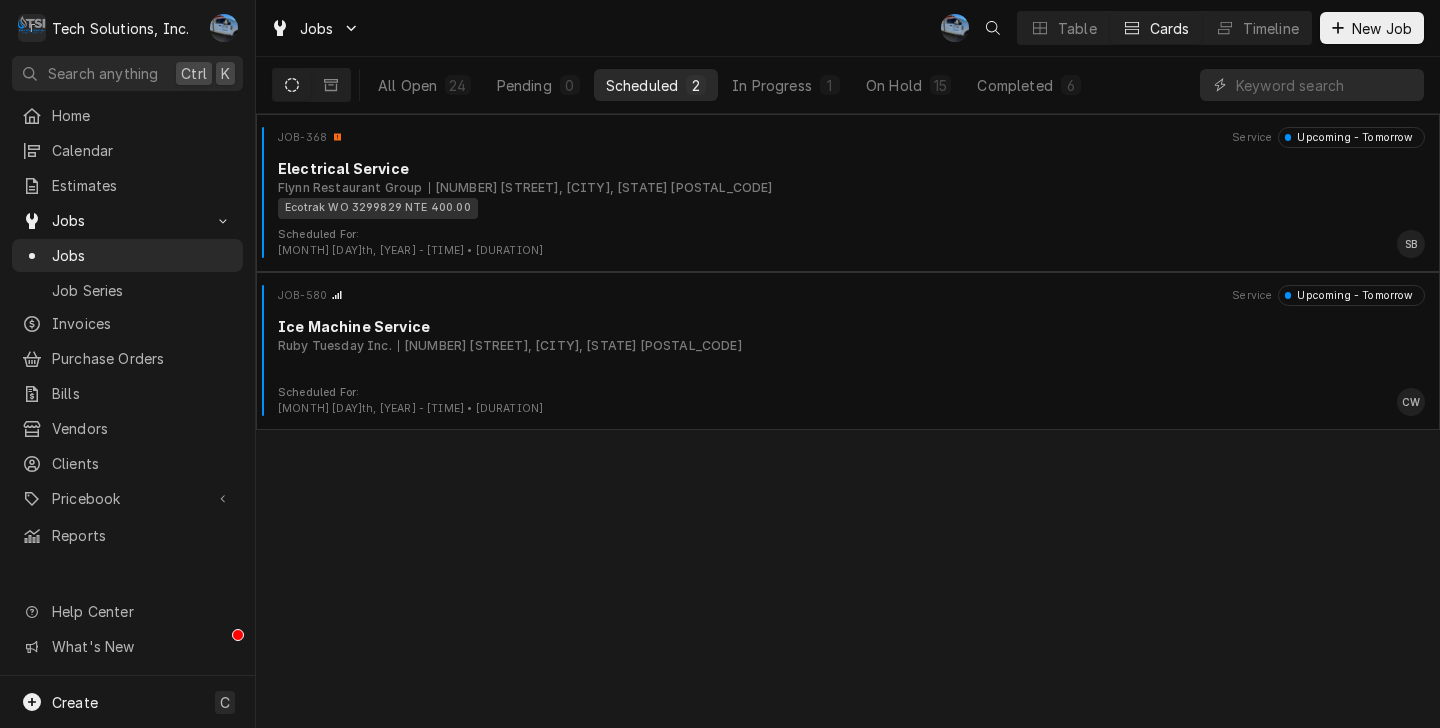 click on "Scheduled" at bounding box center [642, 85] 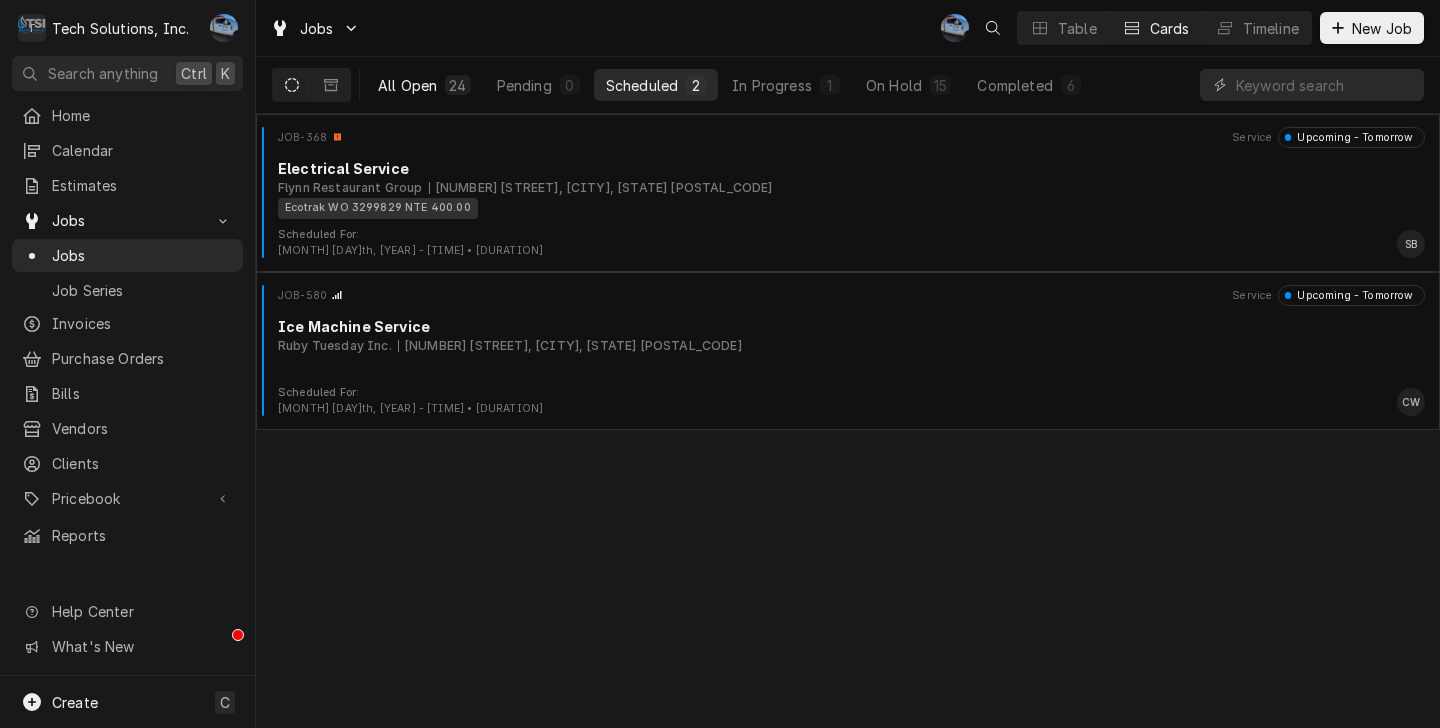 click on "All Open 24" at bounding box center [424, 85] 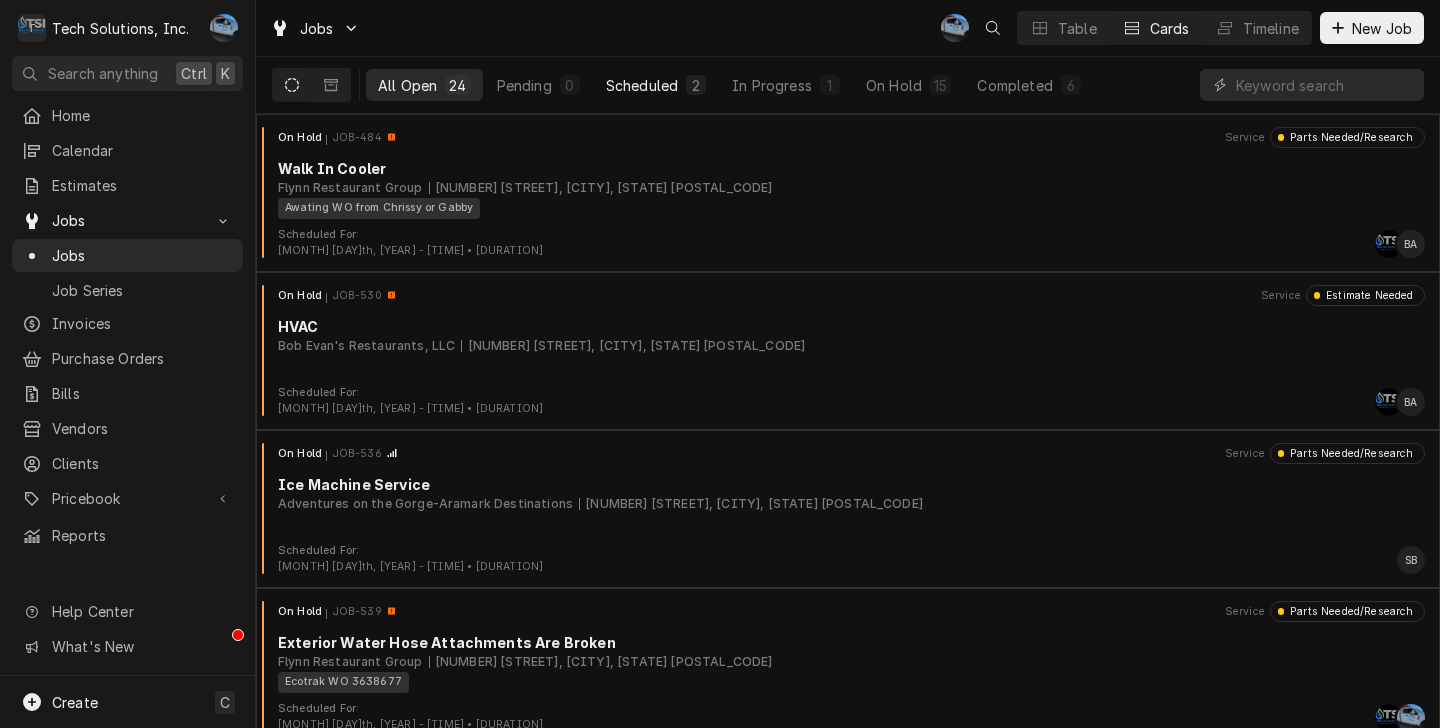 click on "Scheduled" at bounding box center [642, 85] 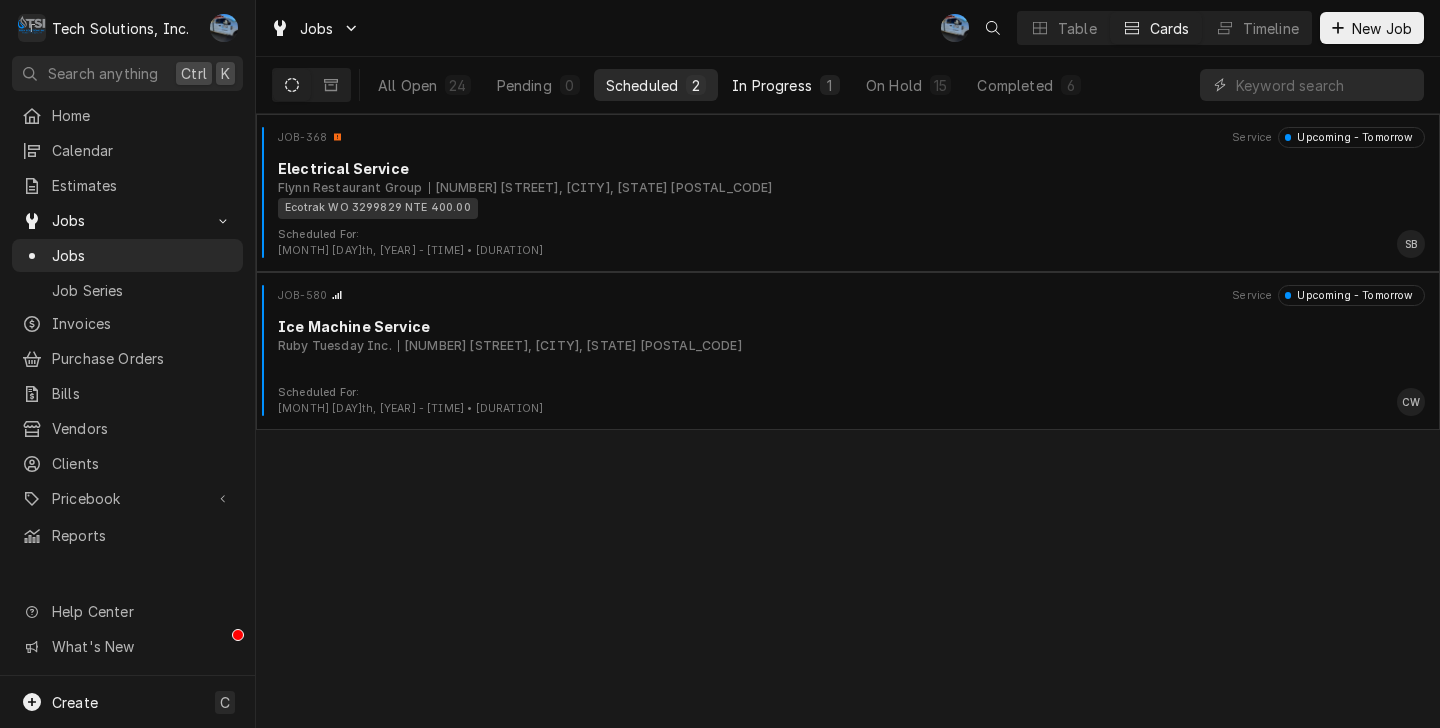 click on "1" at bounding box center (830, 85) 